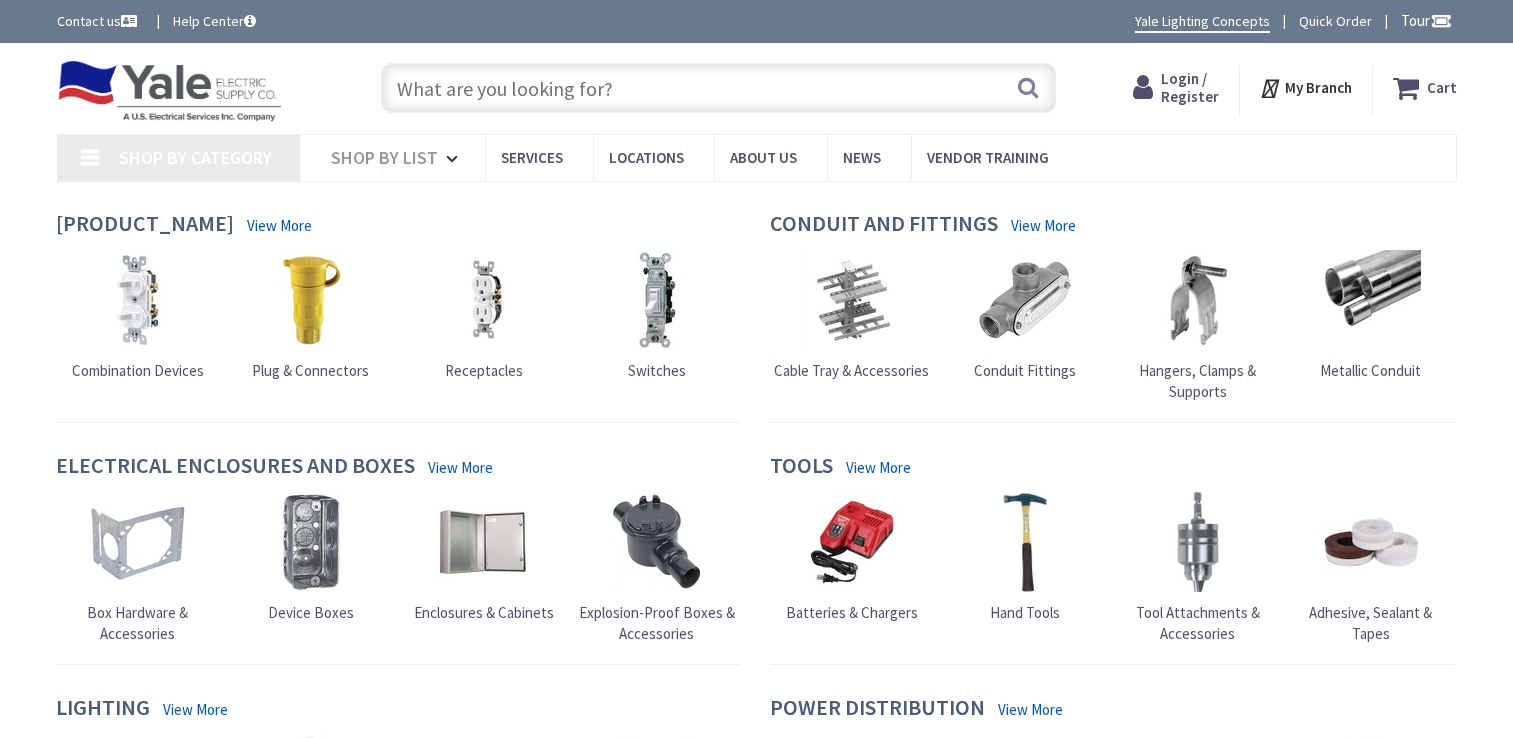 scroll, scrollTop: 0, scrollLeft: 0, axis: both 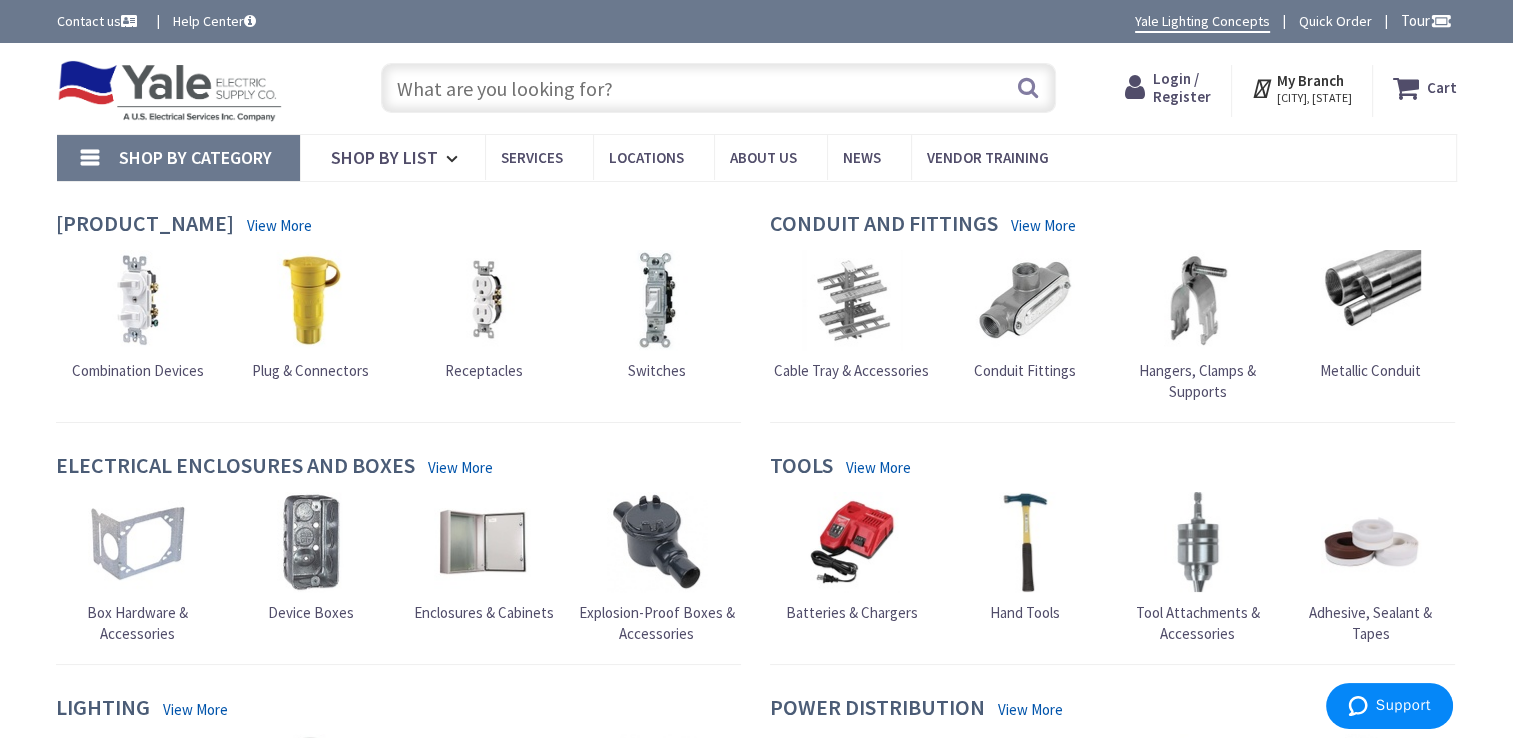 click on "Login / Register" at bounding box center (1182, 87) 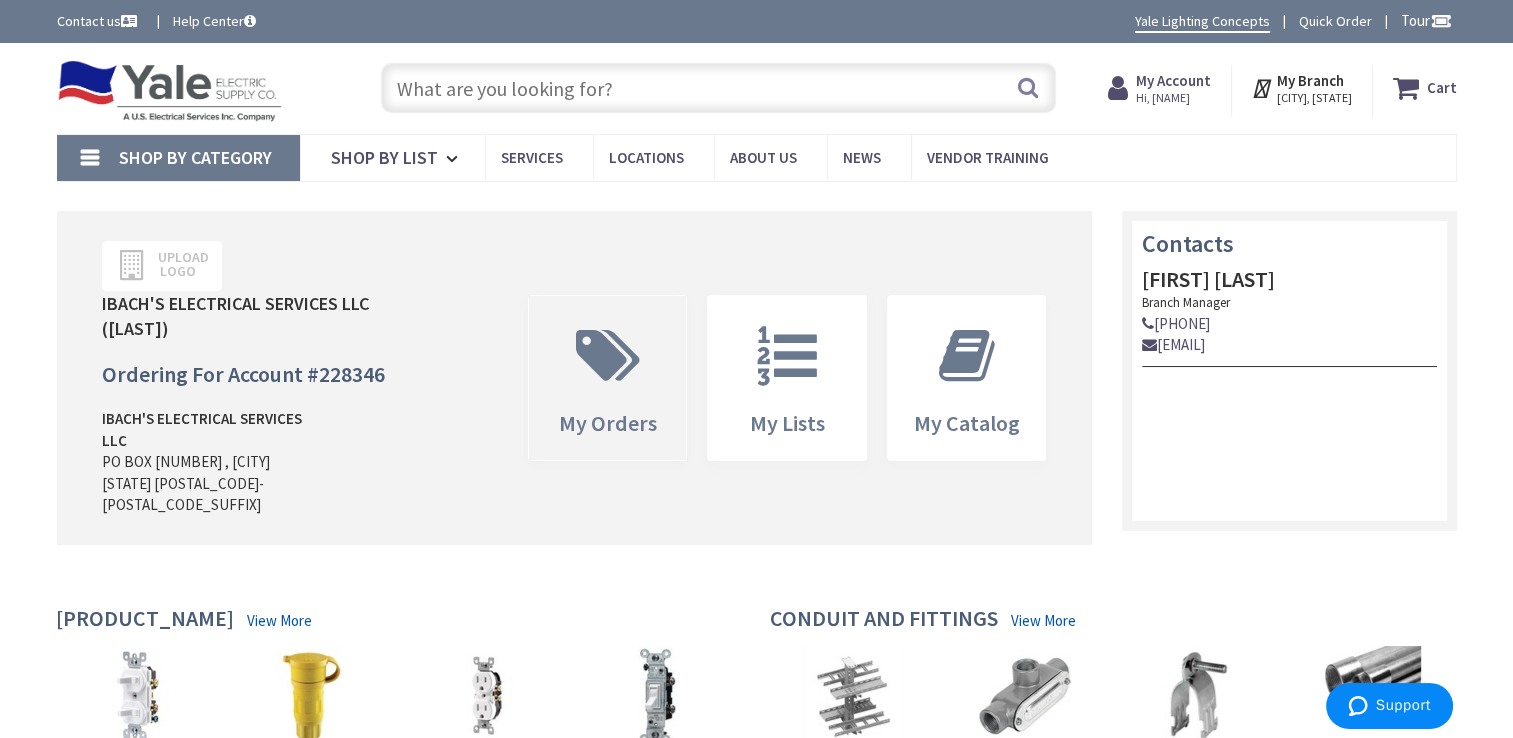 click at bounding box center (608, 356) 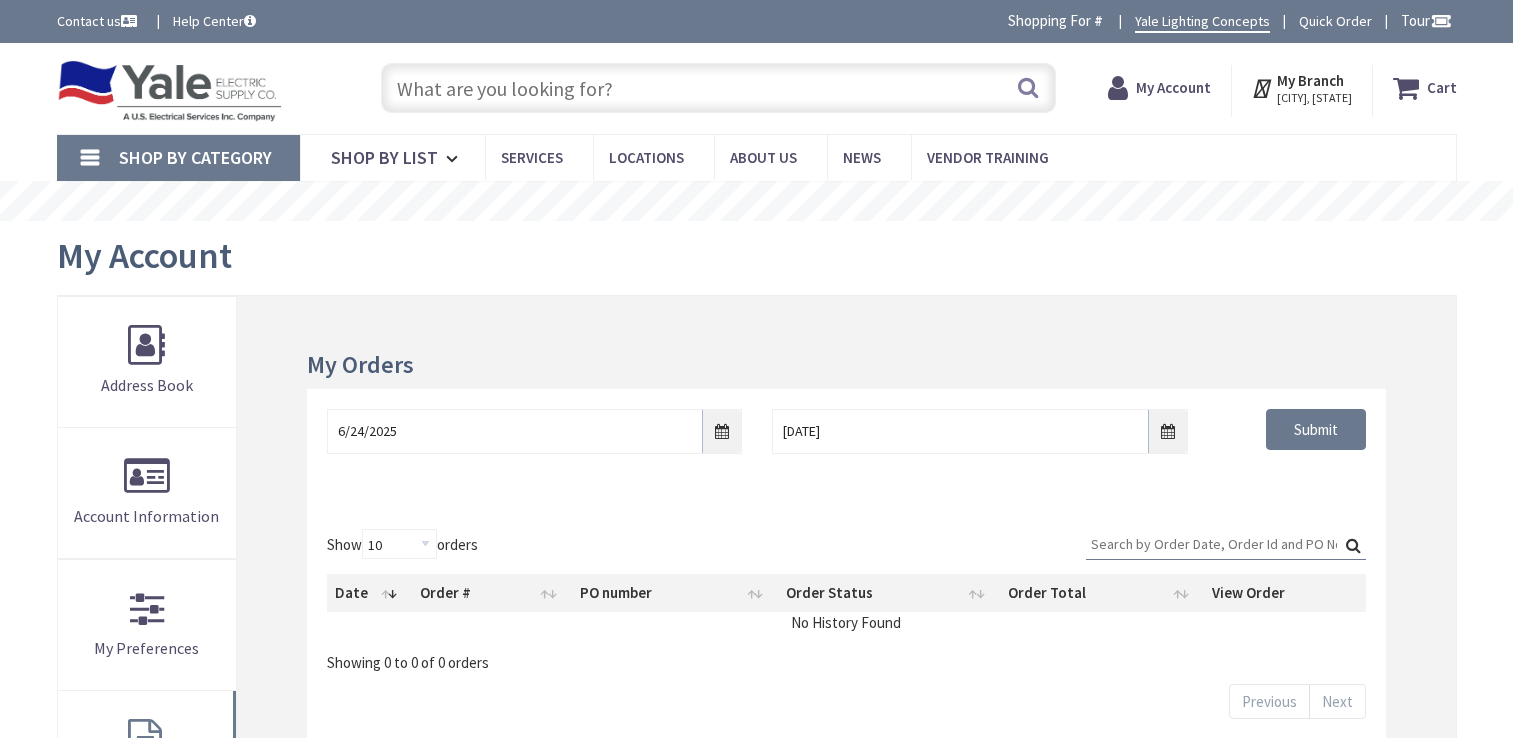 scroll, scrollTop: 0, scrollLeft: 0, axis: both 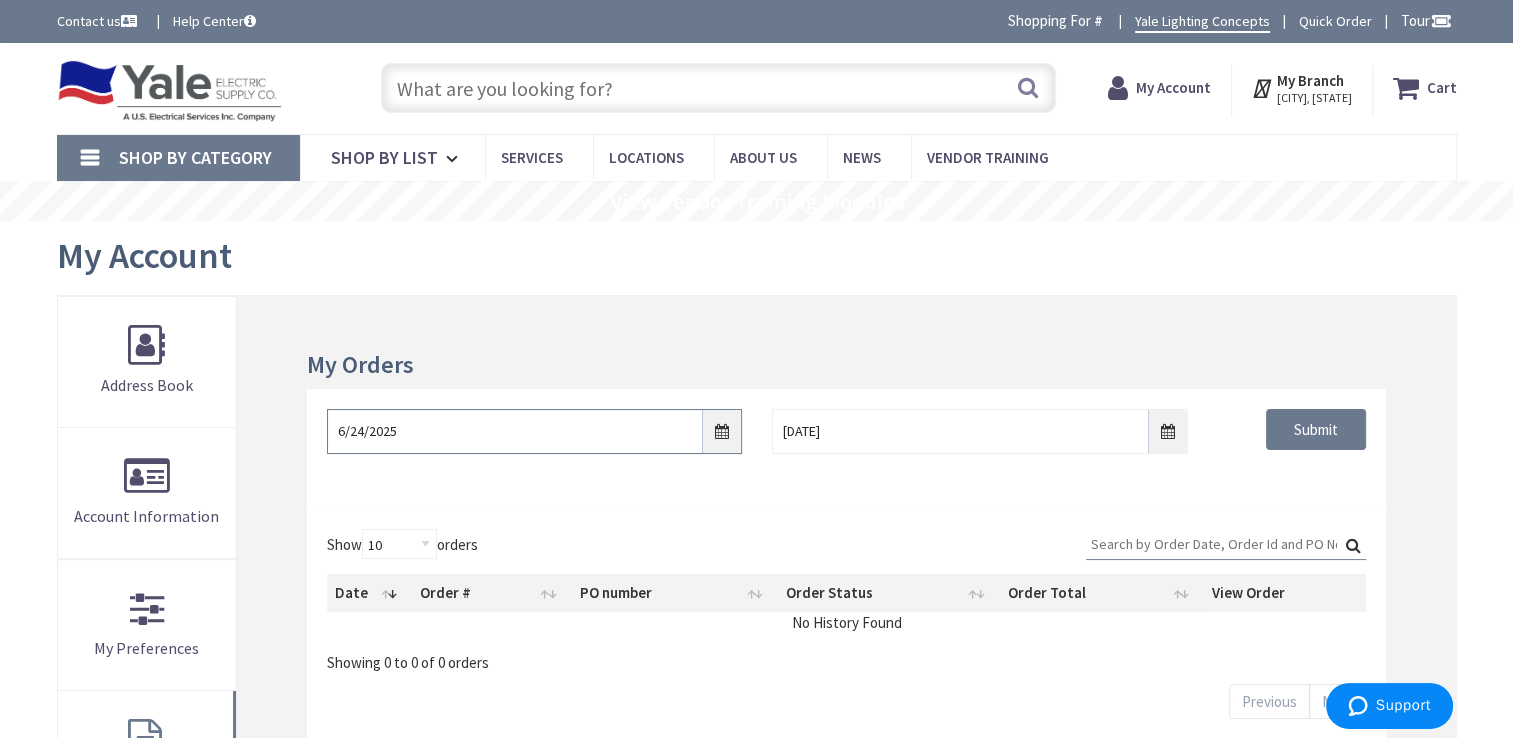 click on "6/24/2025" at bounding box center [534, 431] 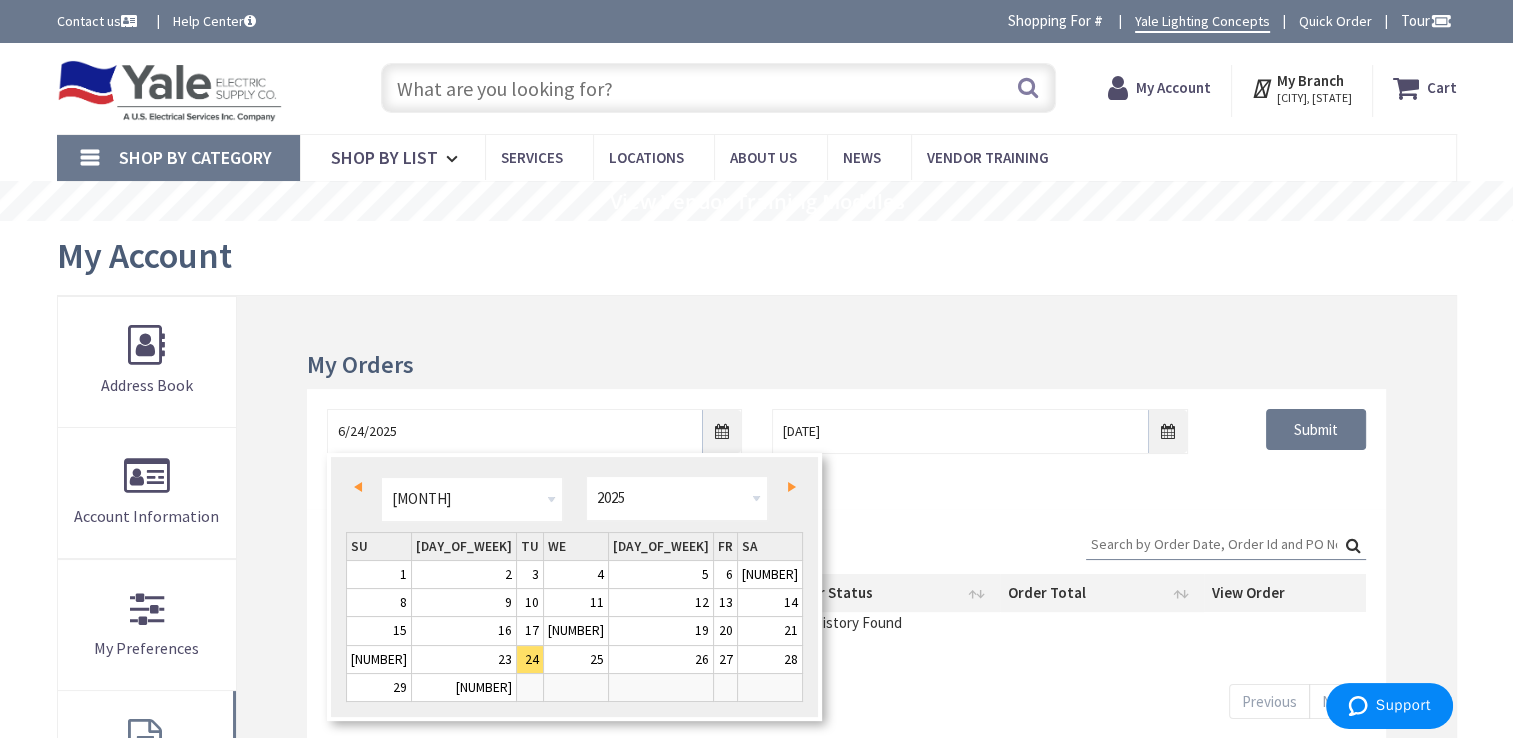 click on "16" at bounding box center [379, 574] 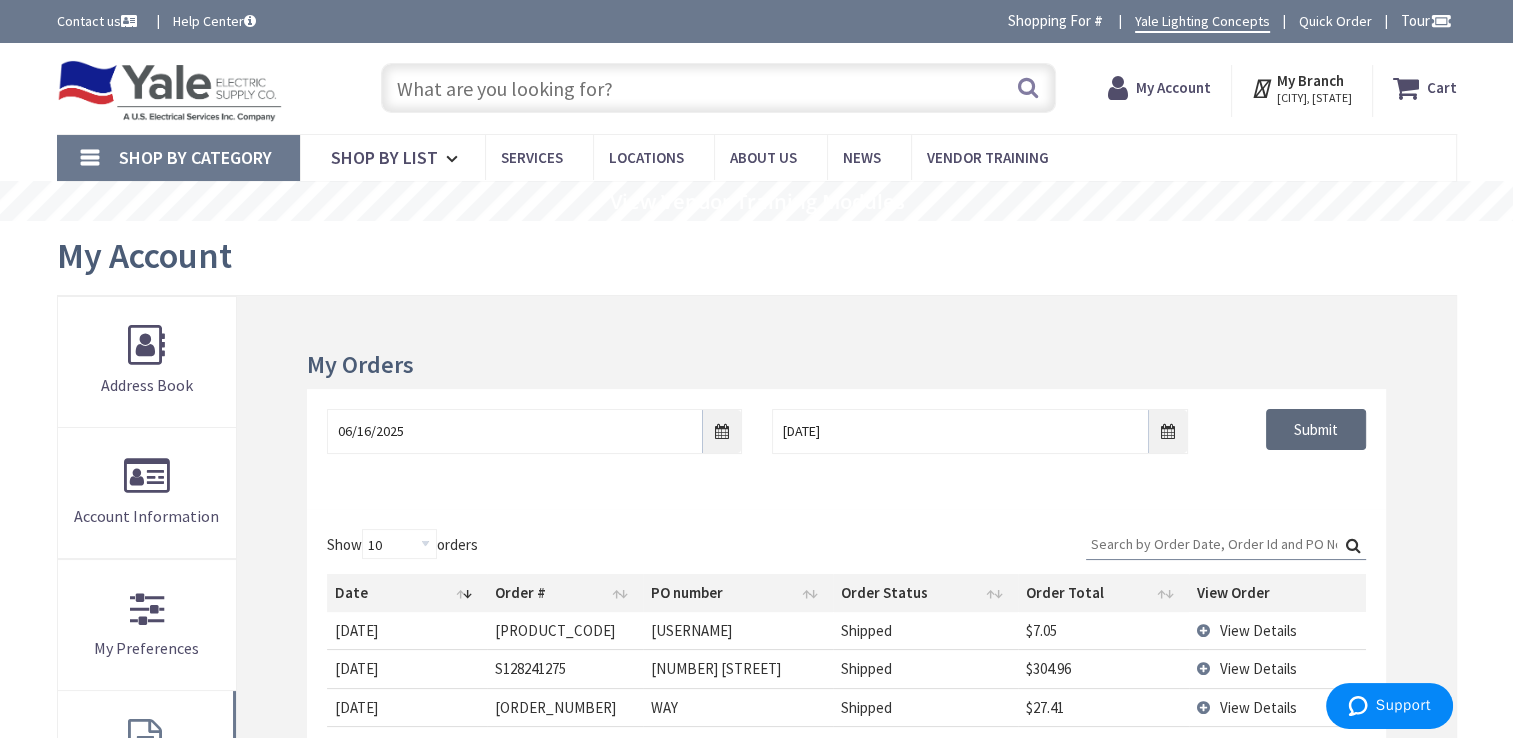 click on "Submit" at bounding box center [1316, 430] 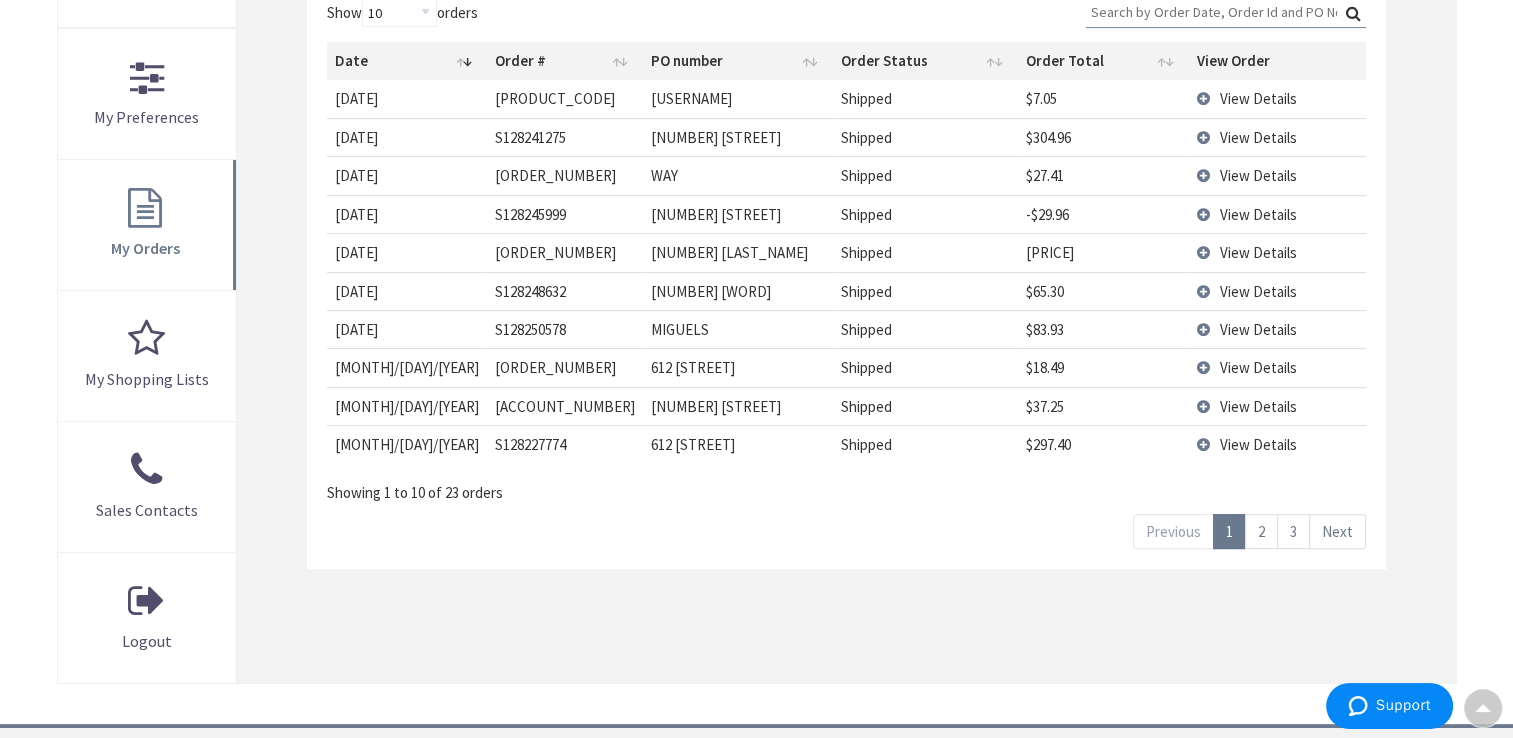 scroll, scrollTop: 534, scrollLeft: 0, axis: vertical 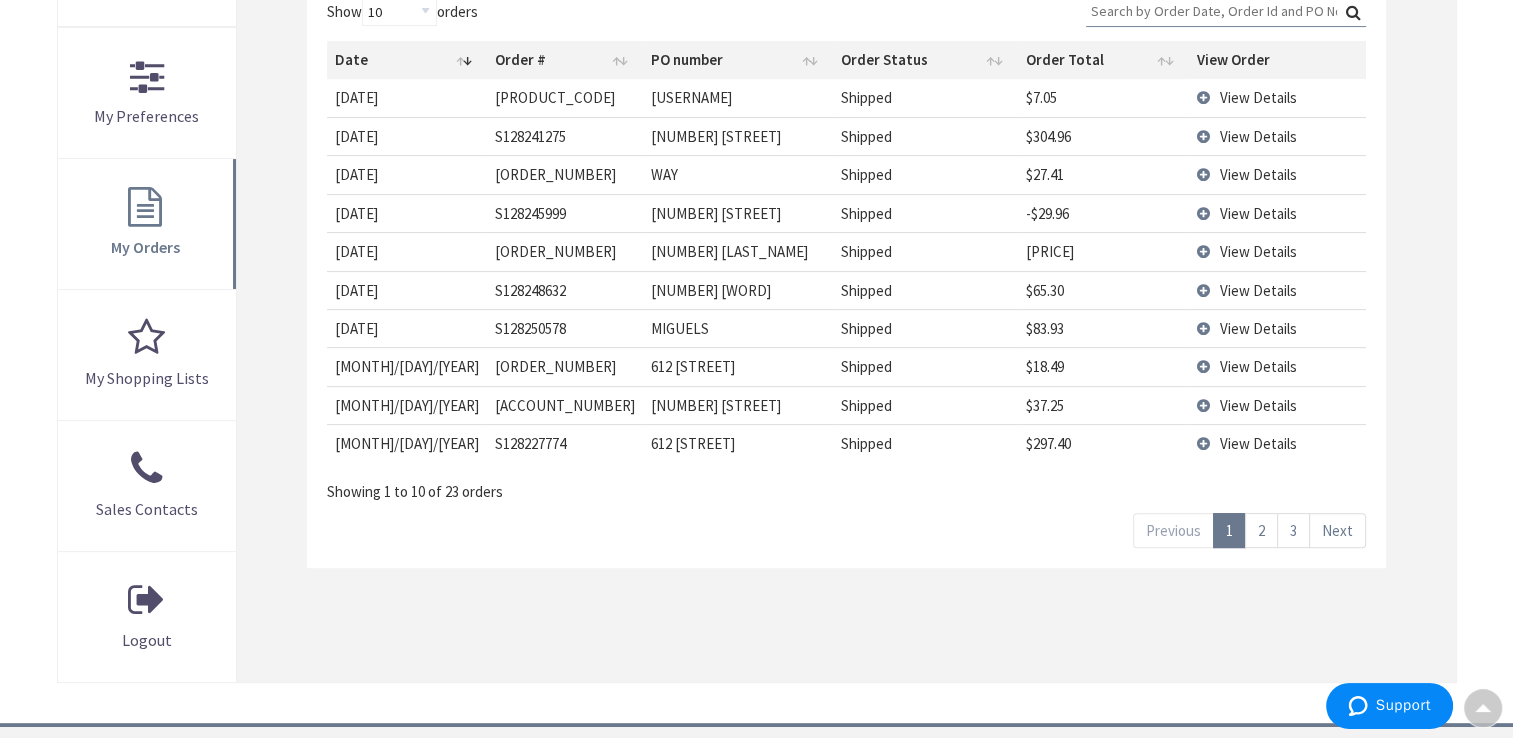 click on "Next" at bounding box center (1337, 530) 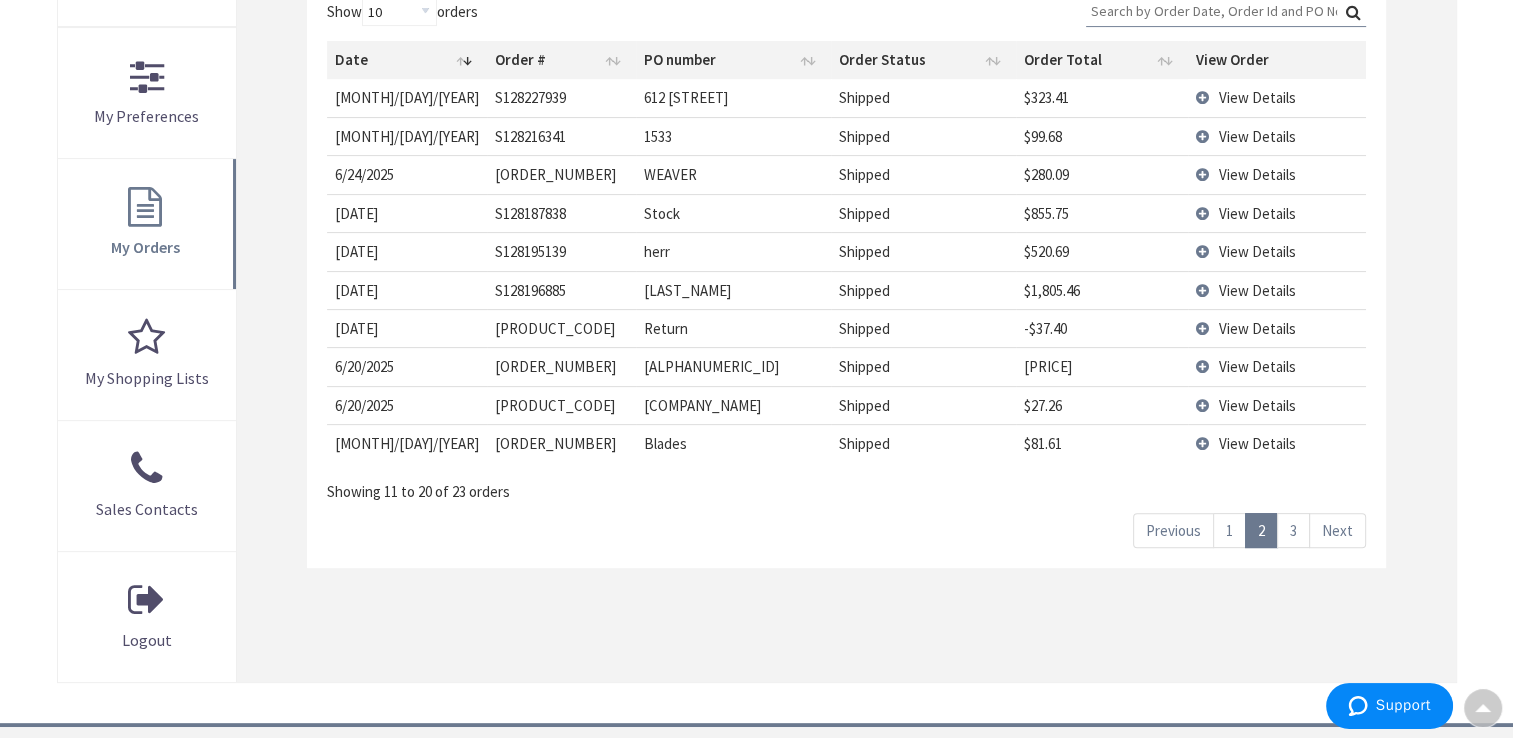 scroll, scrollTop: 0, scrollLeft: 0, axis: both 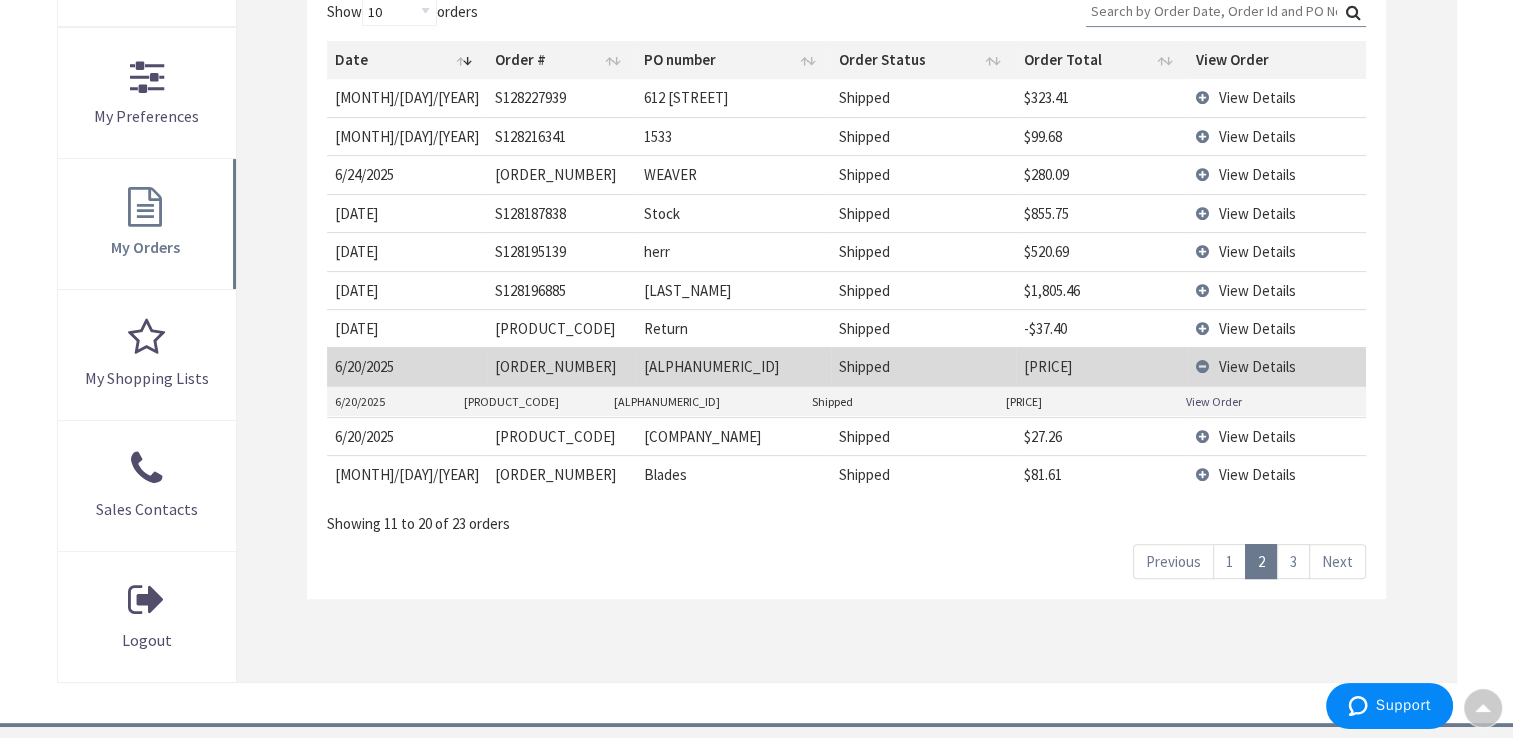 click on "View Order" at bounding box center (1214, 401) 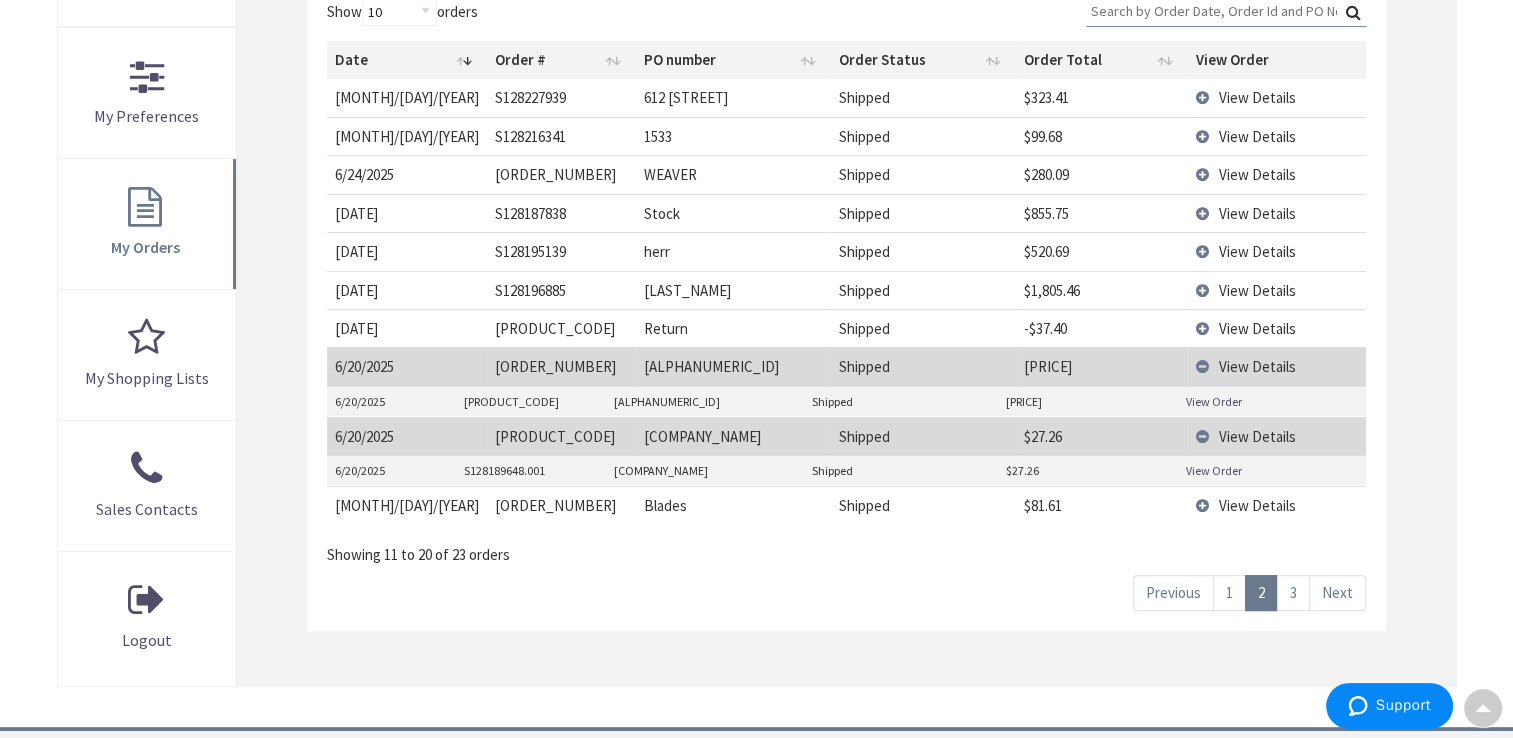 click on "View Order" at bounding box center (1214, 470) 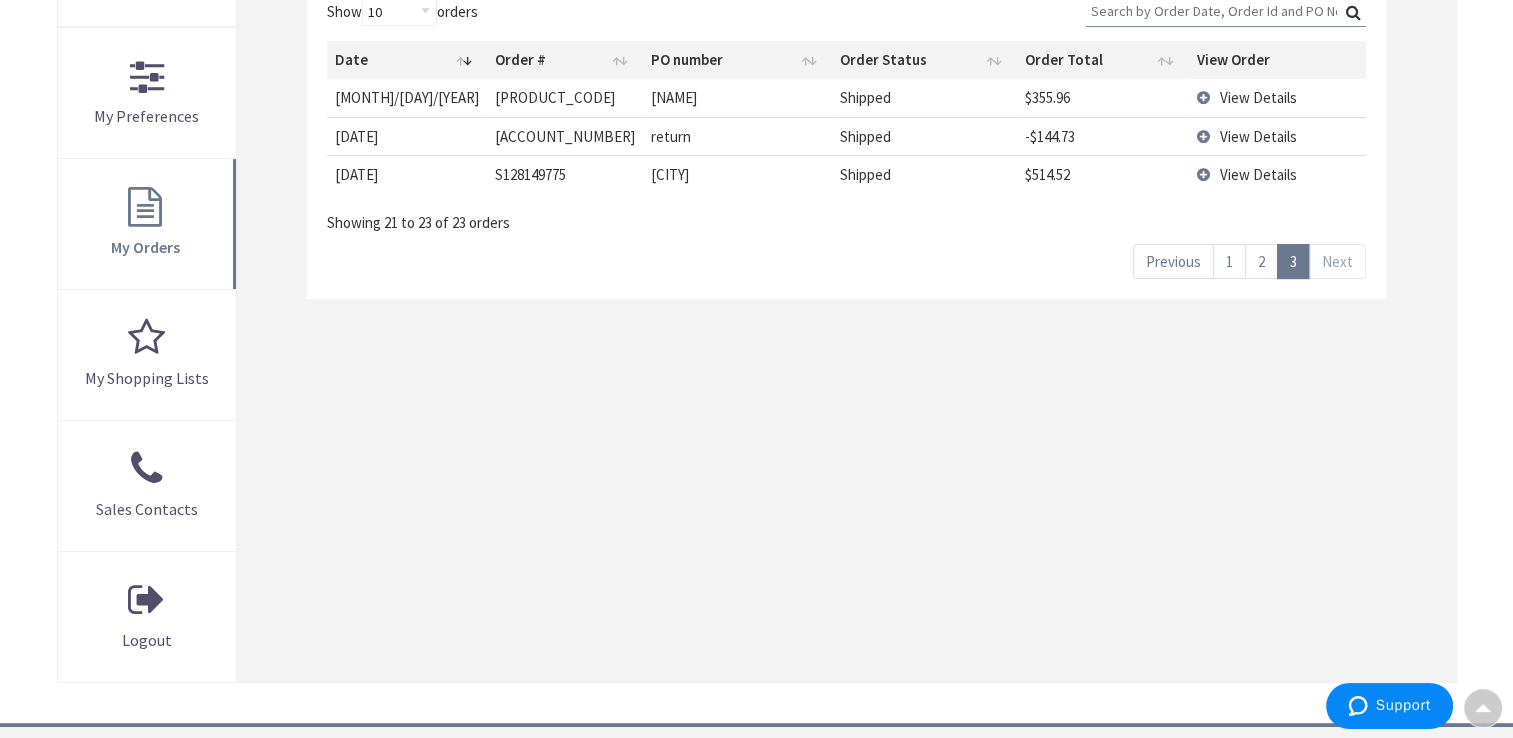 click on "[NUMBER]" at bounding box center (1261, 261) 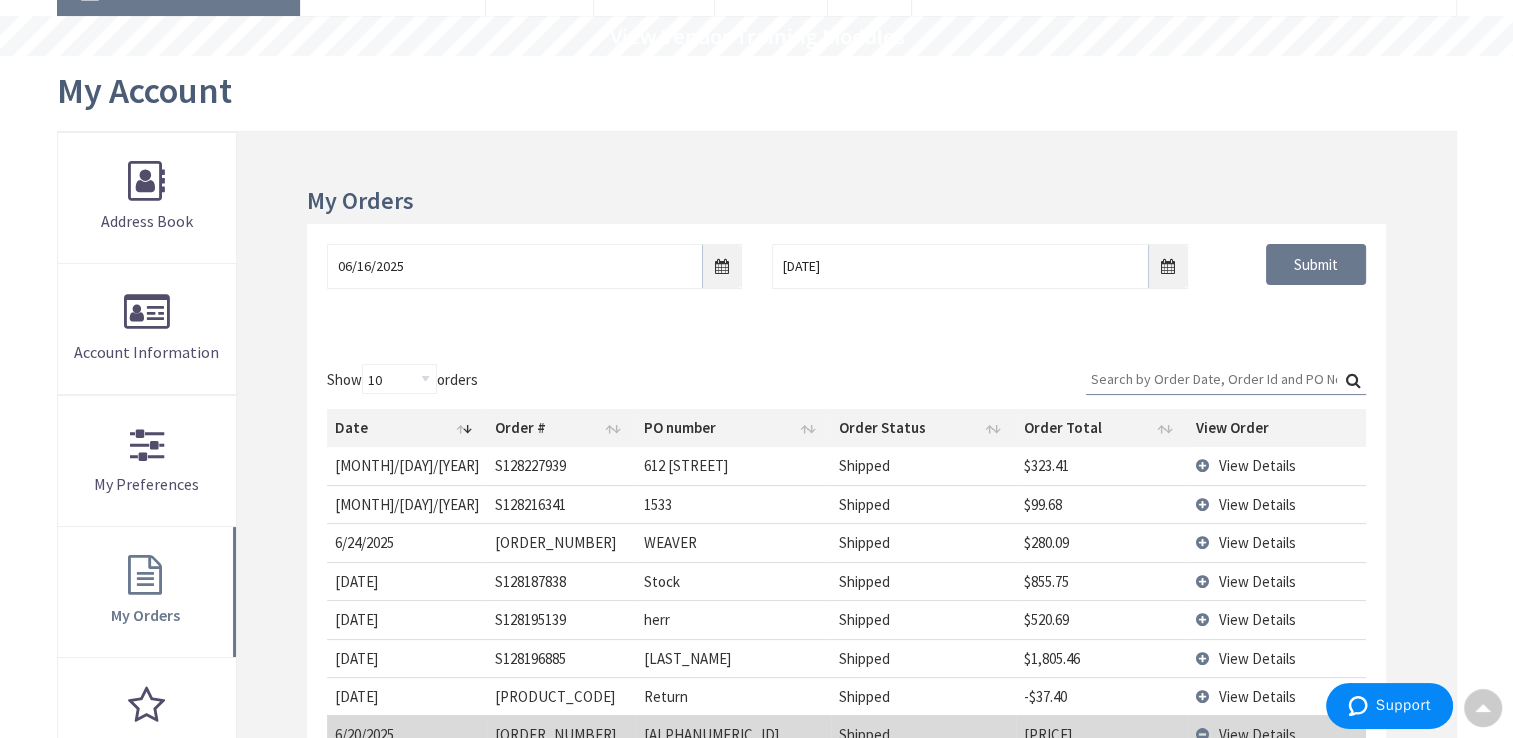 scroll, scrollTop: 0, scrollLeft: 0, axis: both 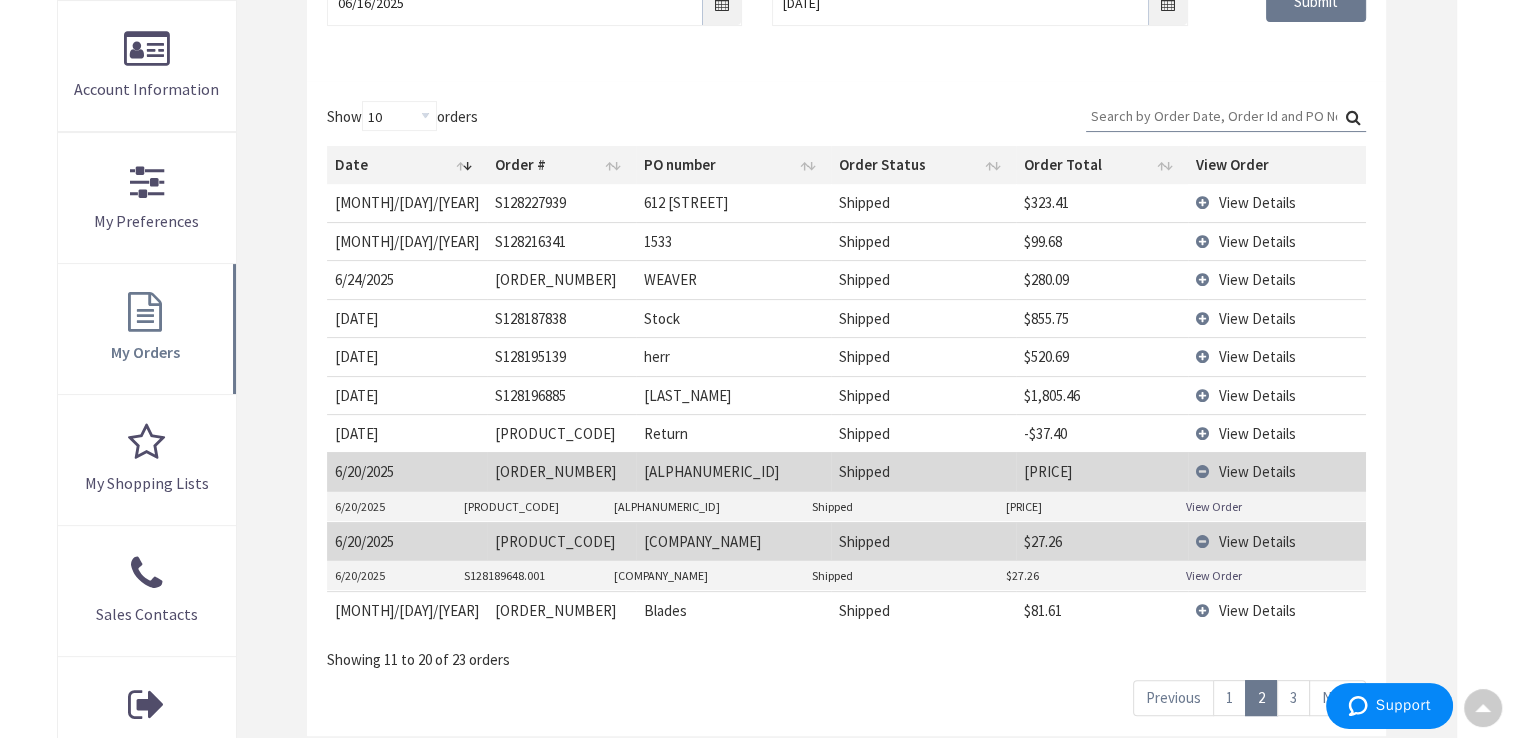 click on "View Details" at bounding box center [1257, 202] 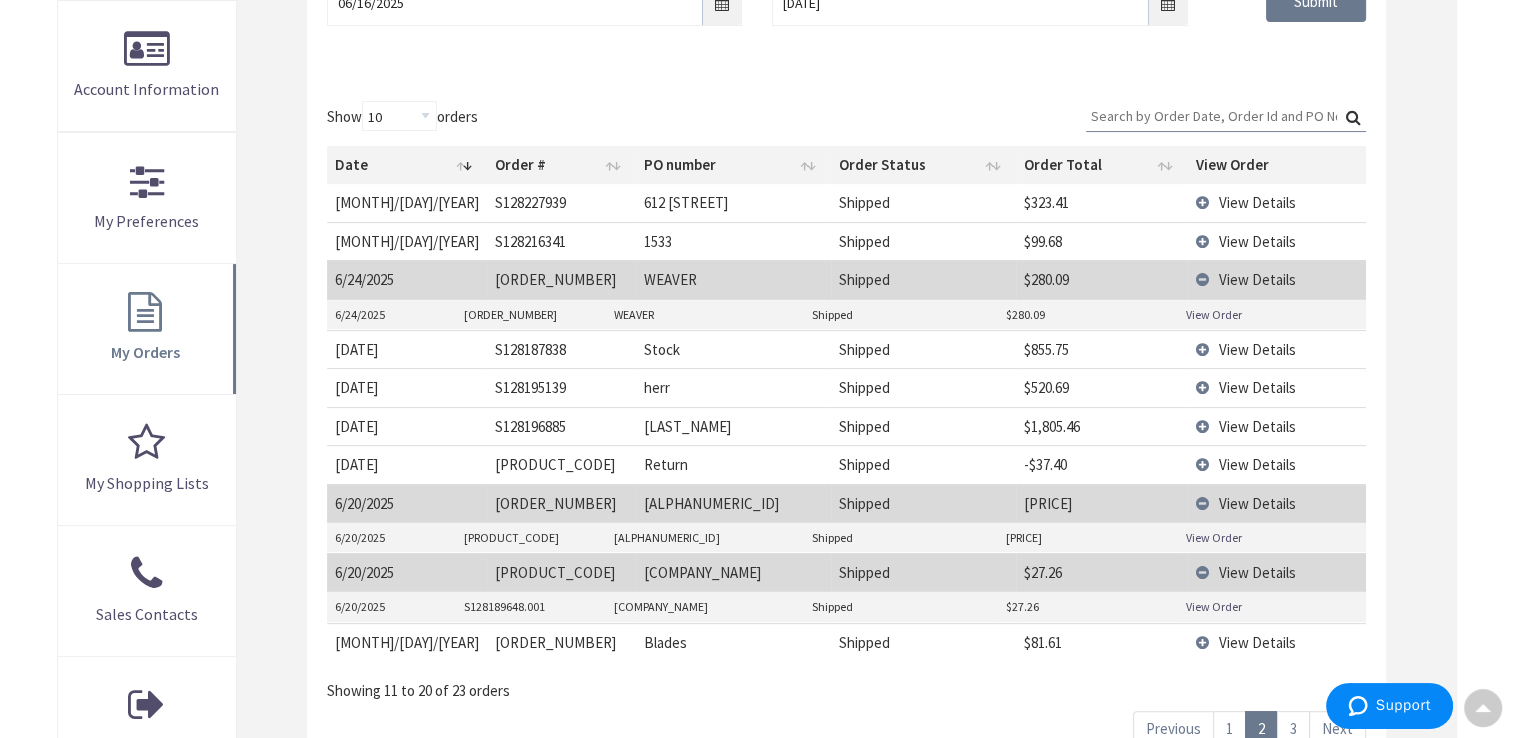 click on "View Order" at bounding box center (1214, 314) 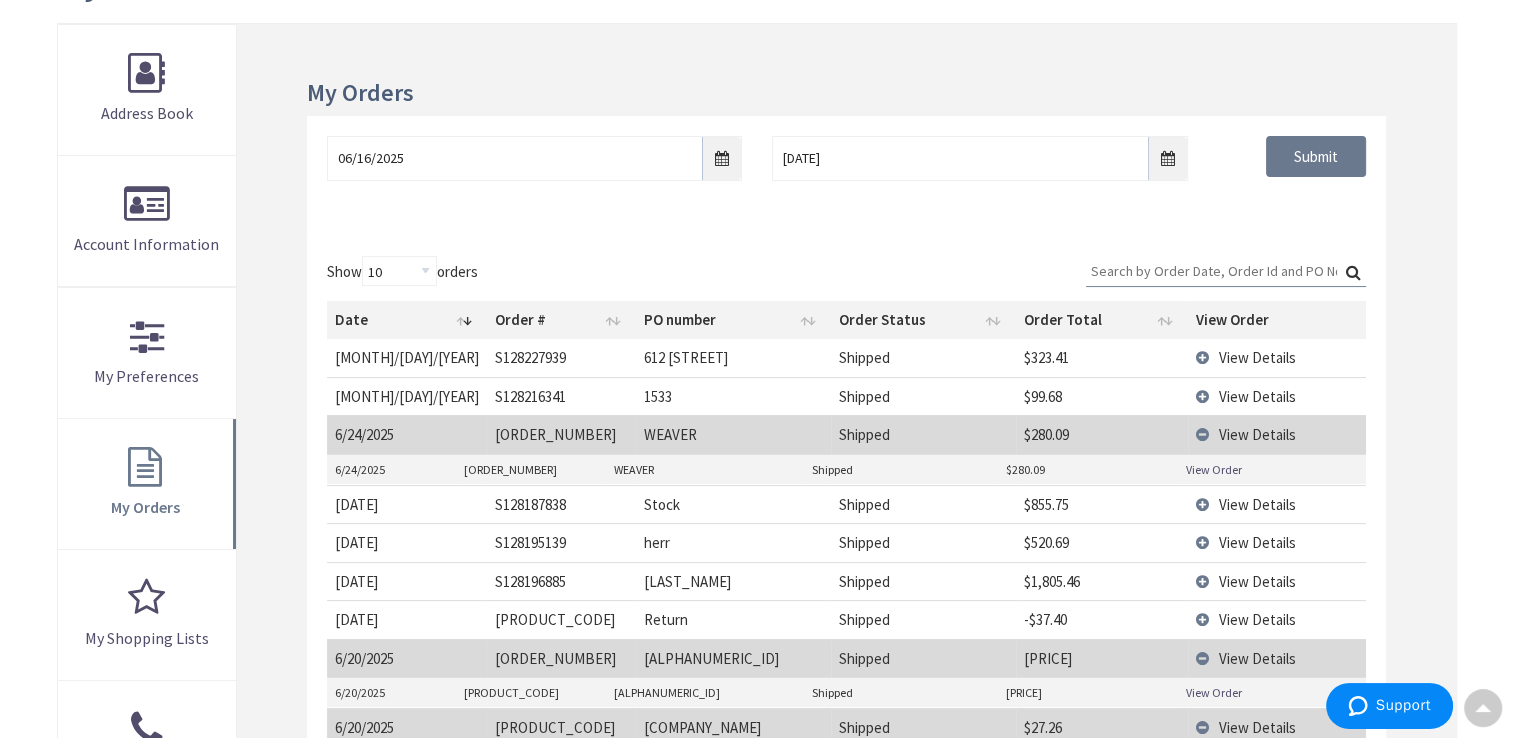 scroll, scrollTop: 0, scrollLeft: 0, axis: both 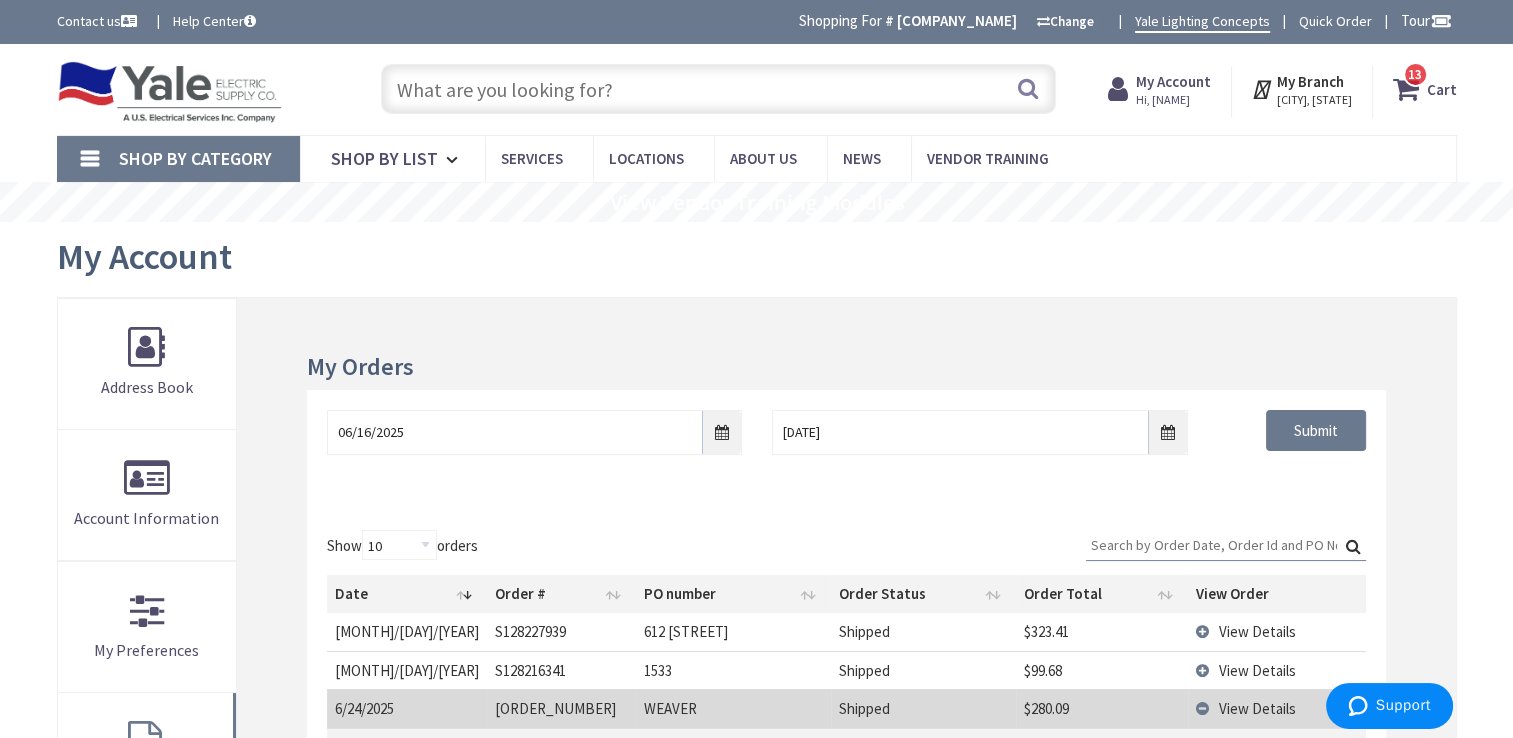 click at bounding box center (718, 89) 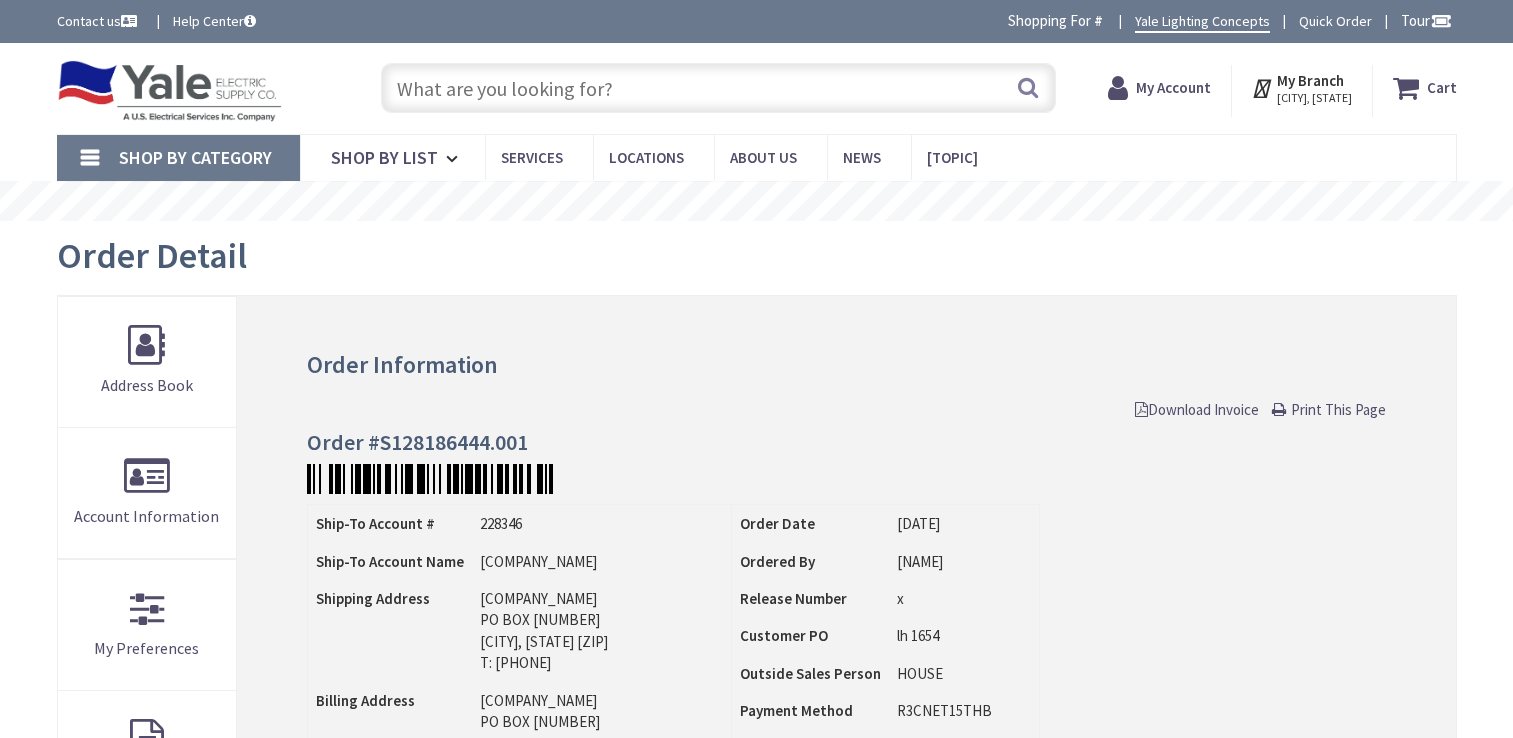 scroll, scrollTop: 0, scrollLeft: 0, axis: both 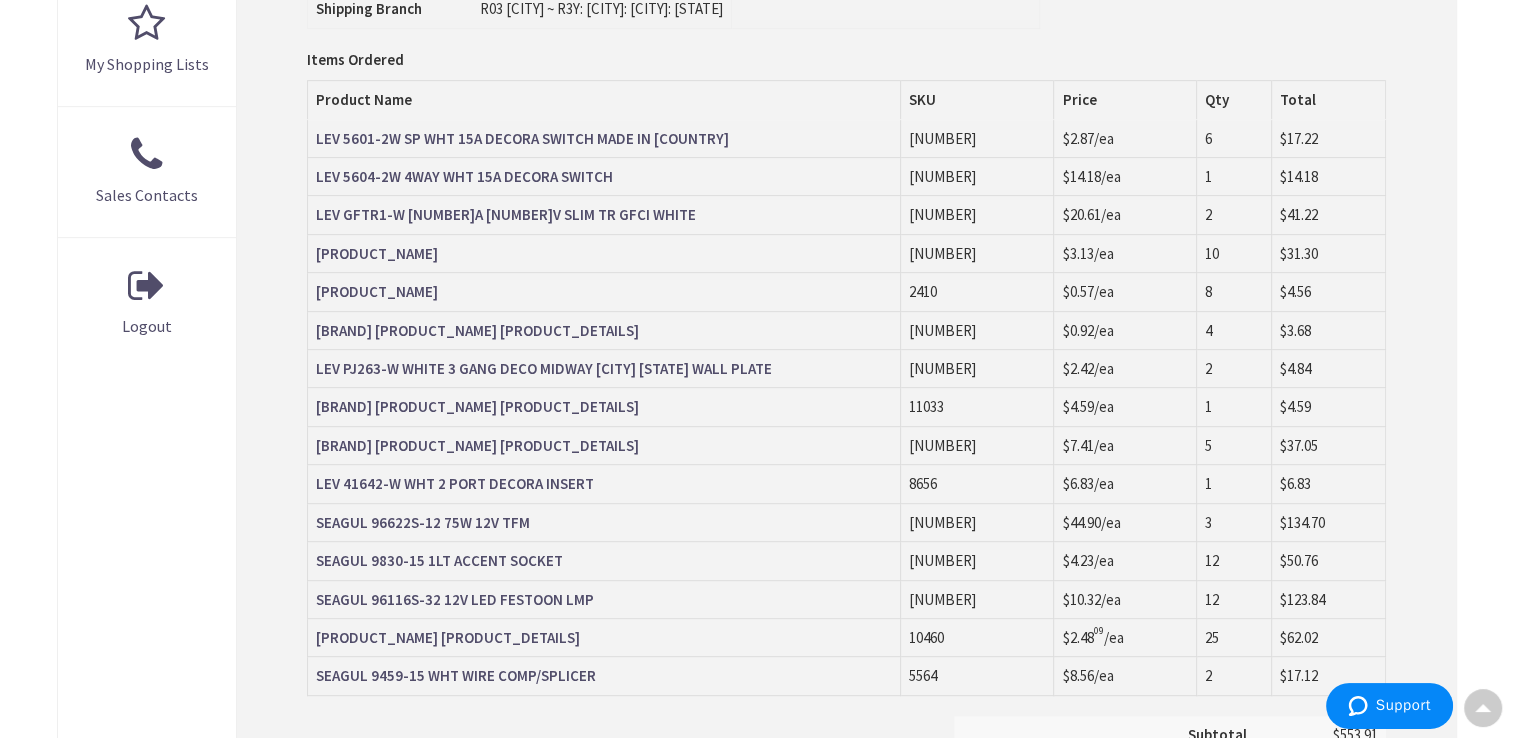click on "My Account
Order Detail
Order Information
Download Invoice
Print This Page
Order #S128186444.001
Ship-To Account #
228346
Ship-To Account Name
IBACH'S ELECTRICAL SERVICES LLC
Shipping Address
6" at bounding box center (757, 199) 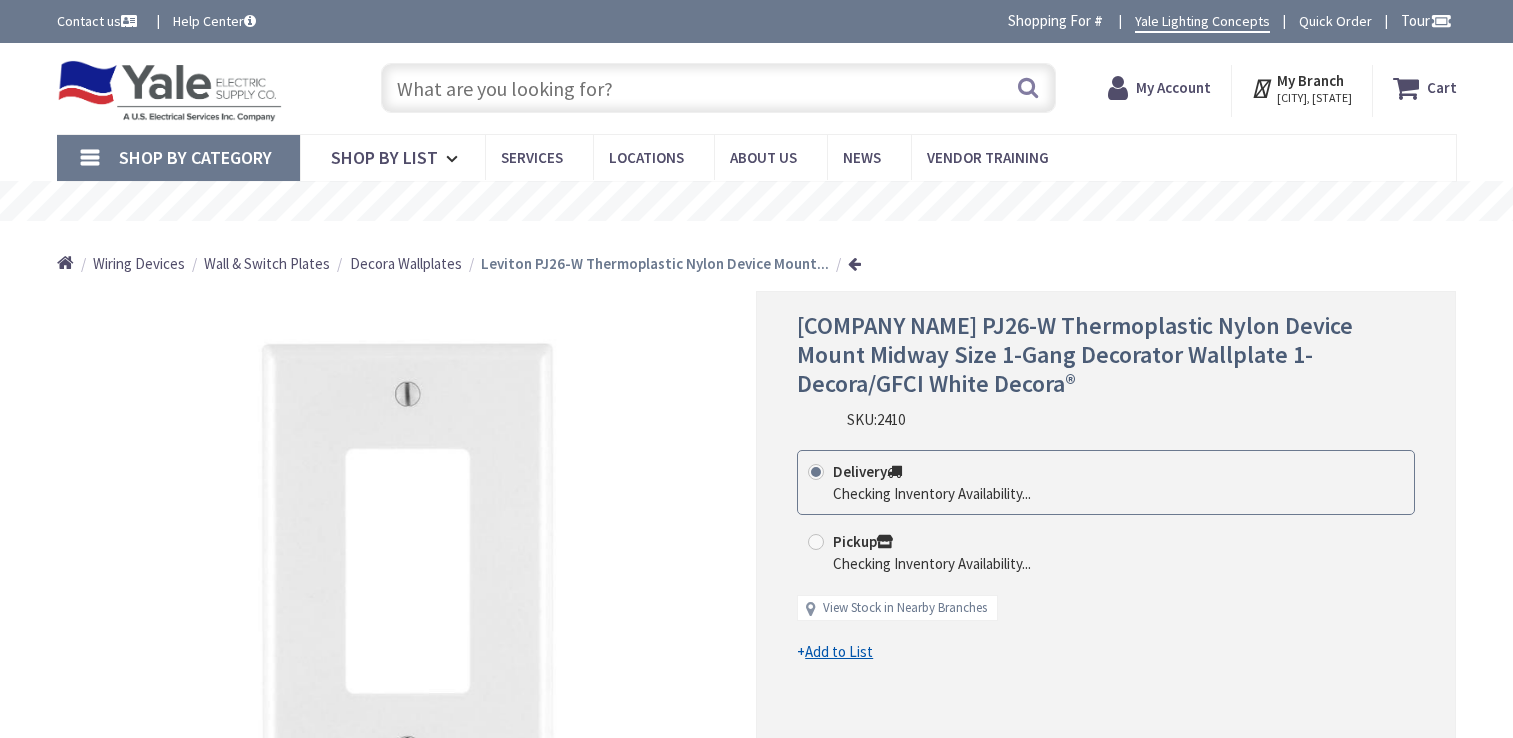 scroll, scrollTop: 0, scrollLeft: 0, axis: both 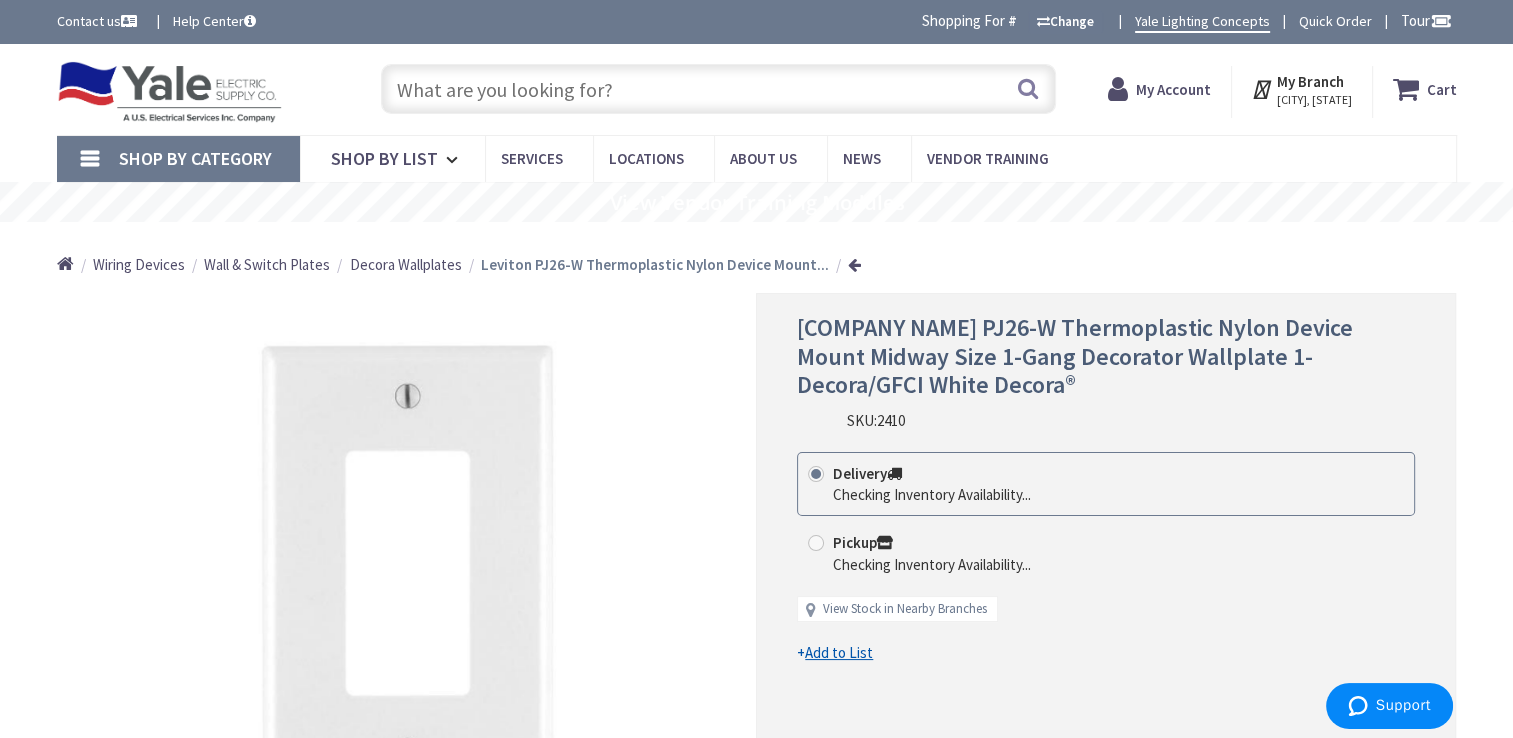 click on "*Images are for illustration purposes only and may not be an exact representation of the product" at bounding box center [407, 582] 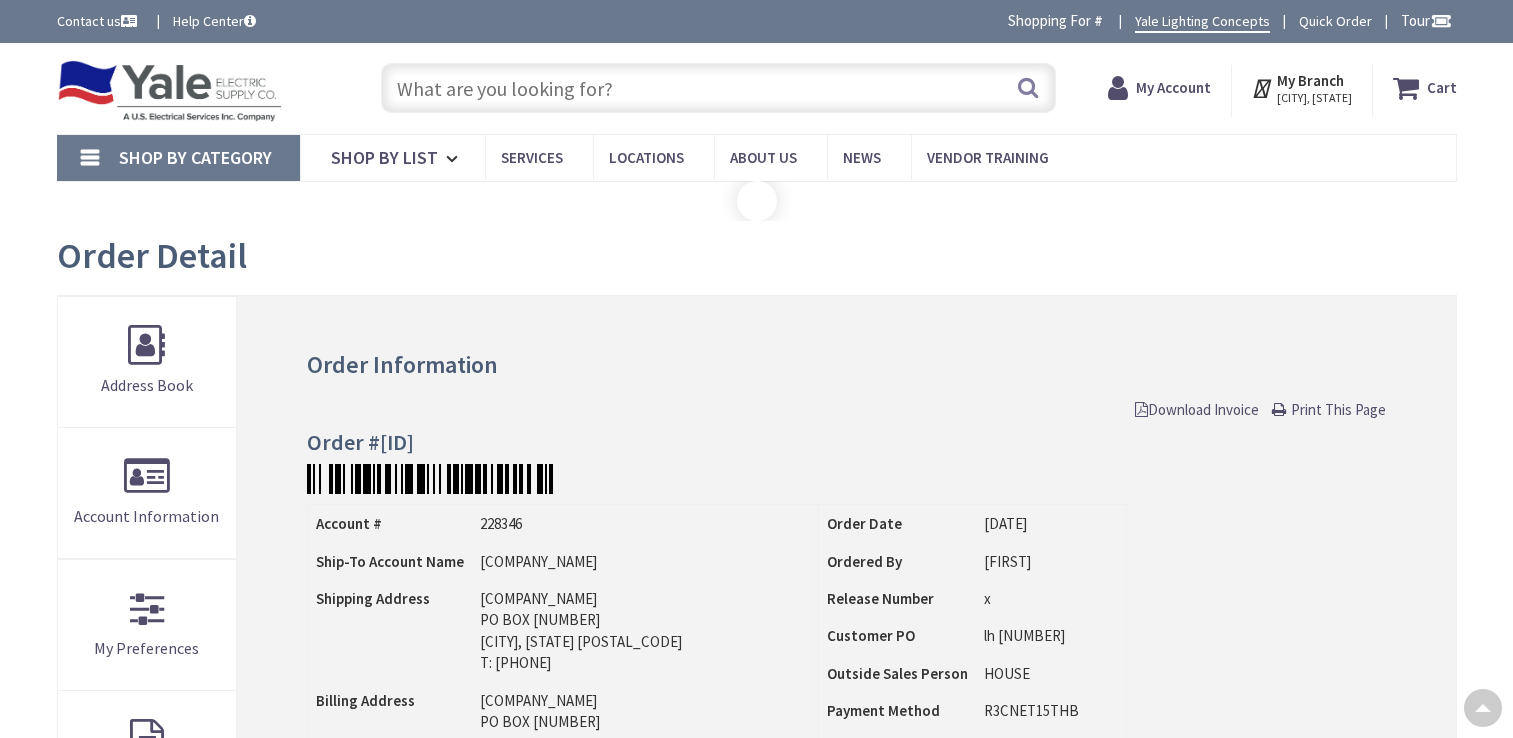scroll, scrollTop: 847, scrollLeft: 0, axis: vertical 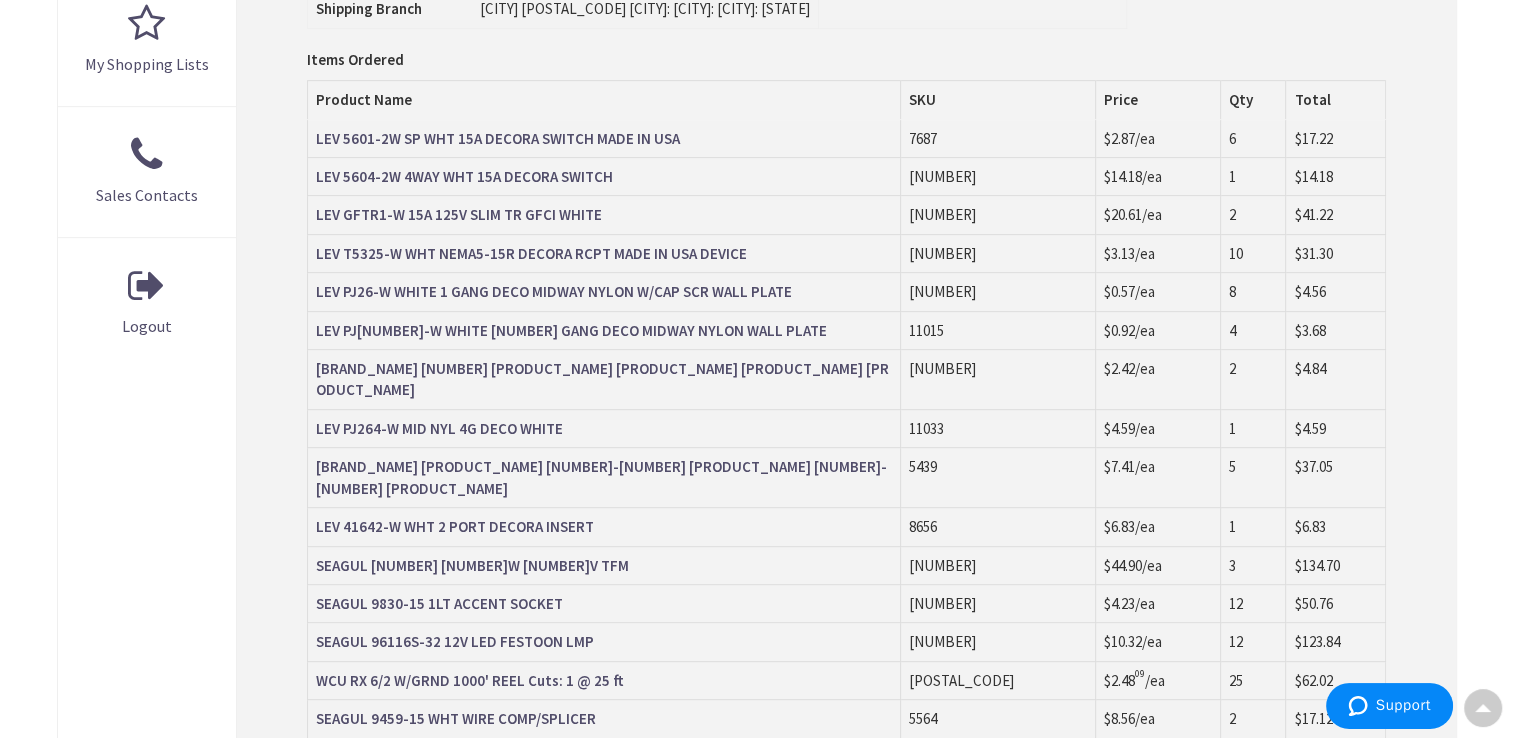 click on "Address Book Account Information
My Preferences My Orders My Shopping Lists Sales Contacts Logout" at bounding box center (148, 238) 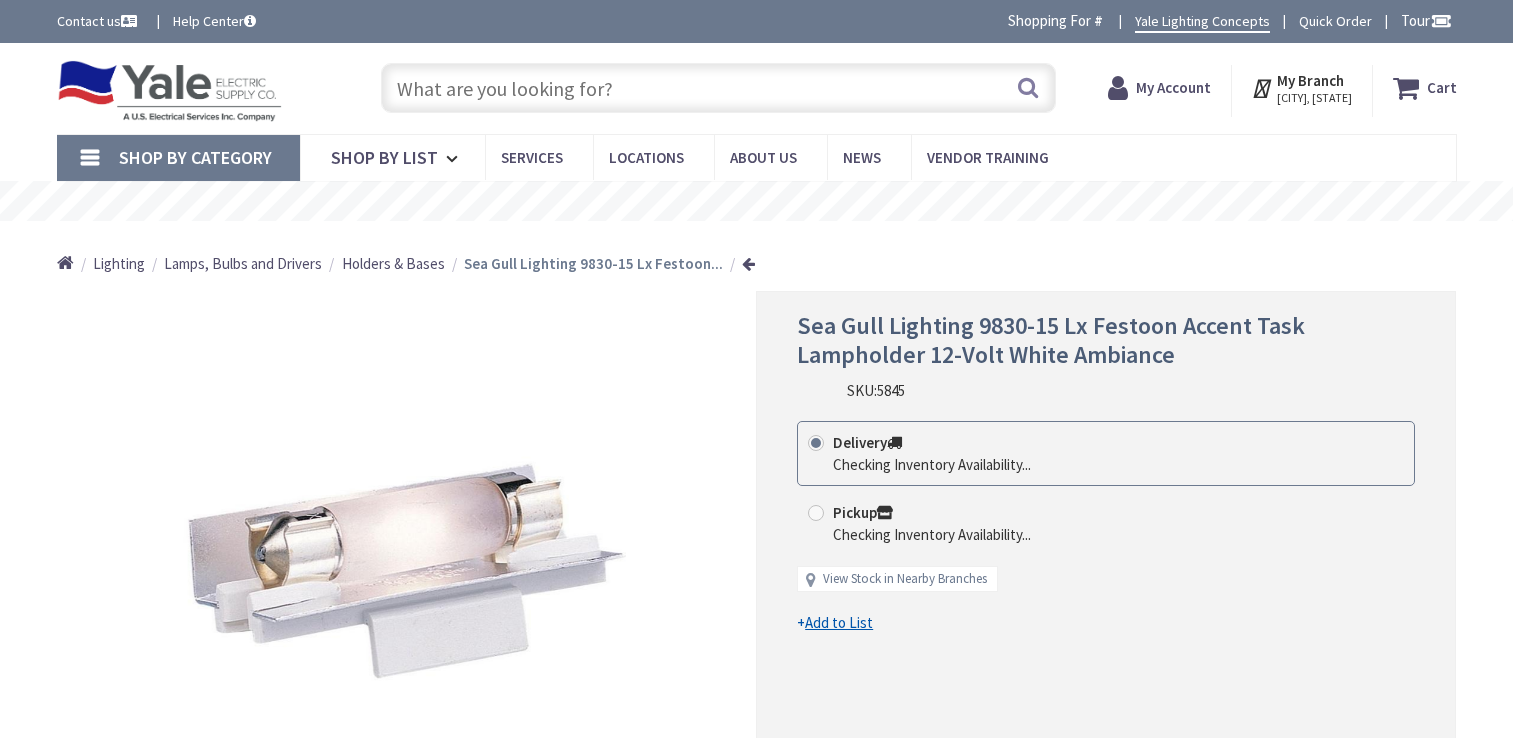 scroll, scrollTop: 0, scrollLeft: 0, axis: both 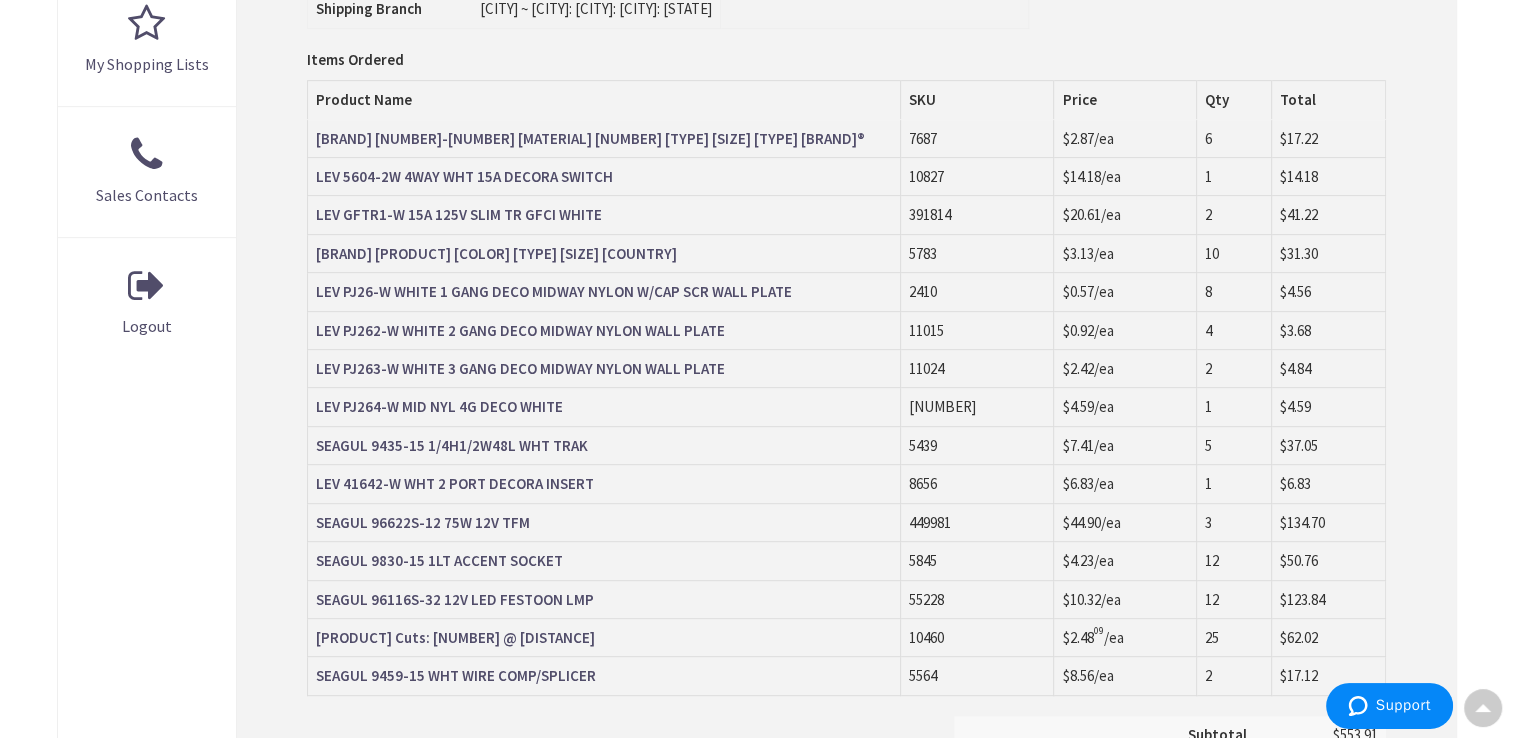 click on "My Account
Order Detail
Order Information
Download Invoice
Print This Page
Order #S128186444.001
Ship-To Account #
228346
Ship-To Account Name
IBACH'S ELECTRICAL SERVICES LLC
Shipping Address
6" at bounding box center (757, 199) 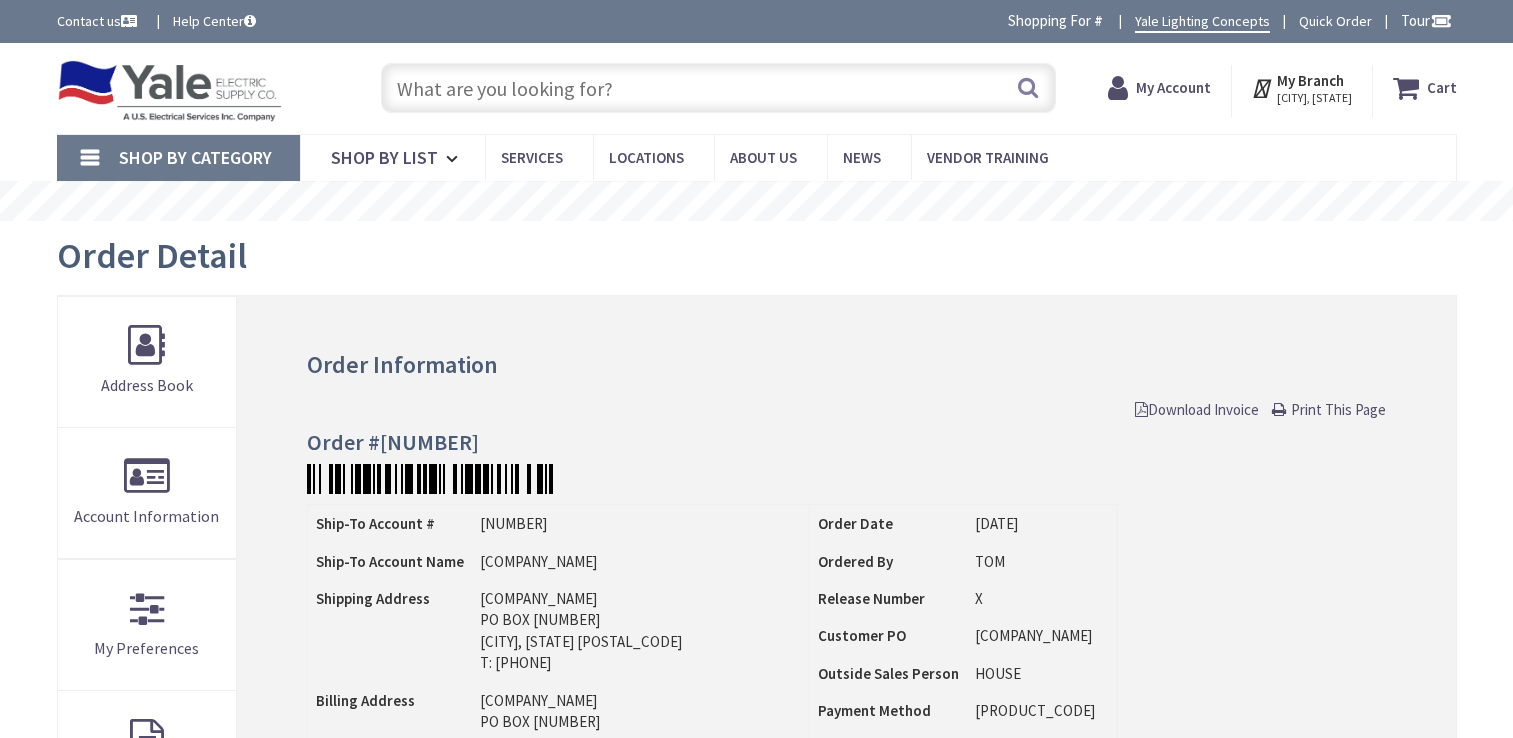 scroll, scrollTop: 0, scrollLeft: 0, axis: both 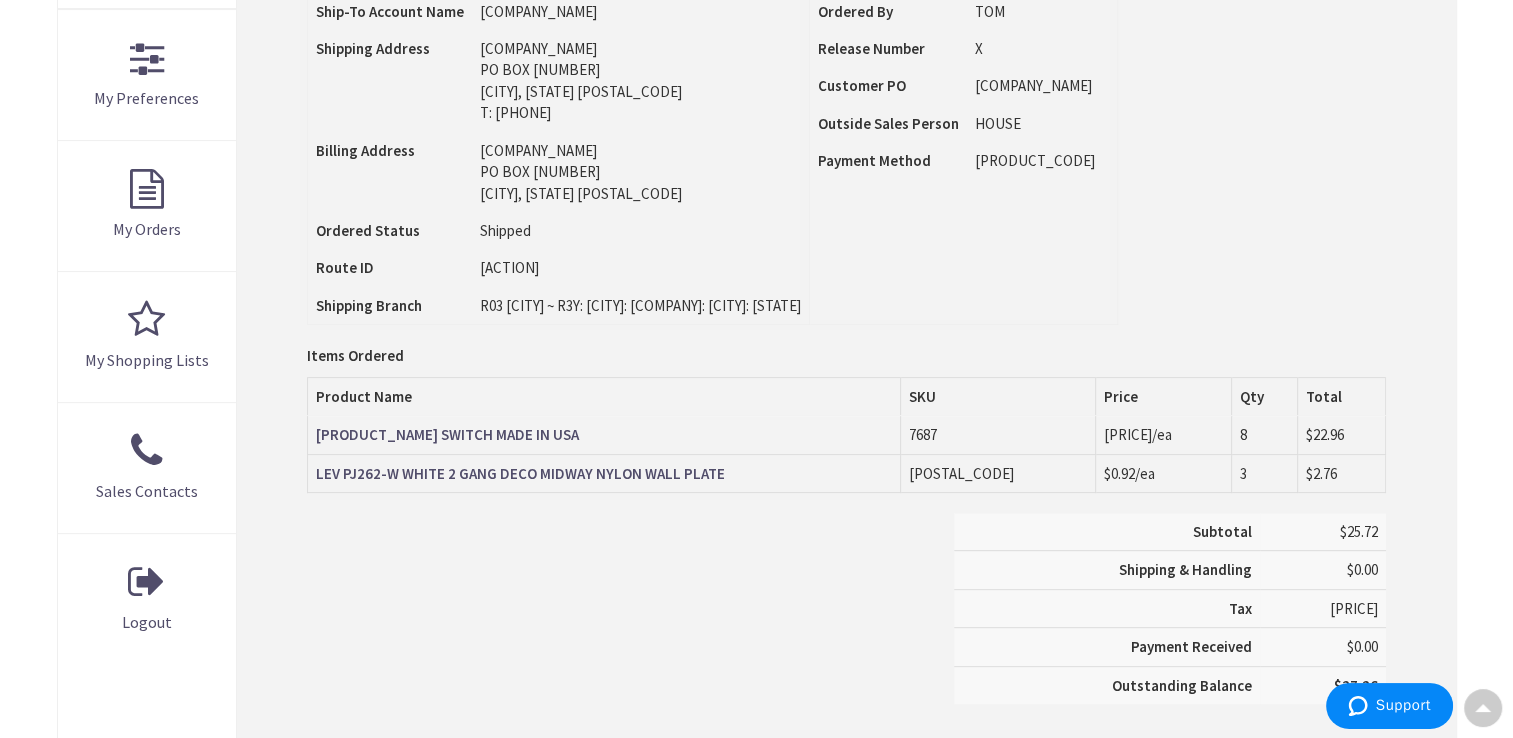 click on "Subtotal
$25.72
Shipping & Handling
$0.00
Tax
$1.54
Payment Received" at bounding box center [846, 618] 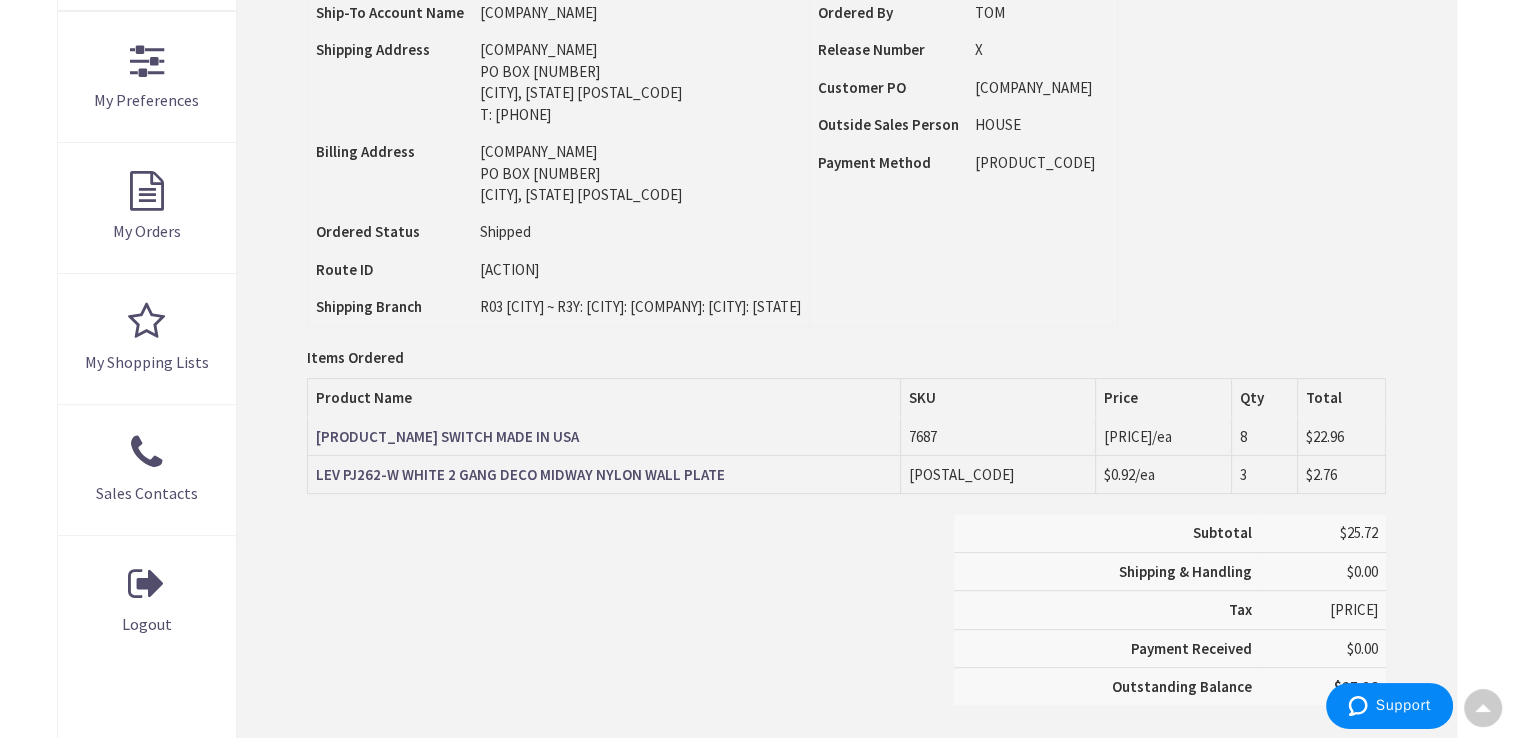 scroll, scrollTop: 551, scrollLeft: 0, axis: vertical 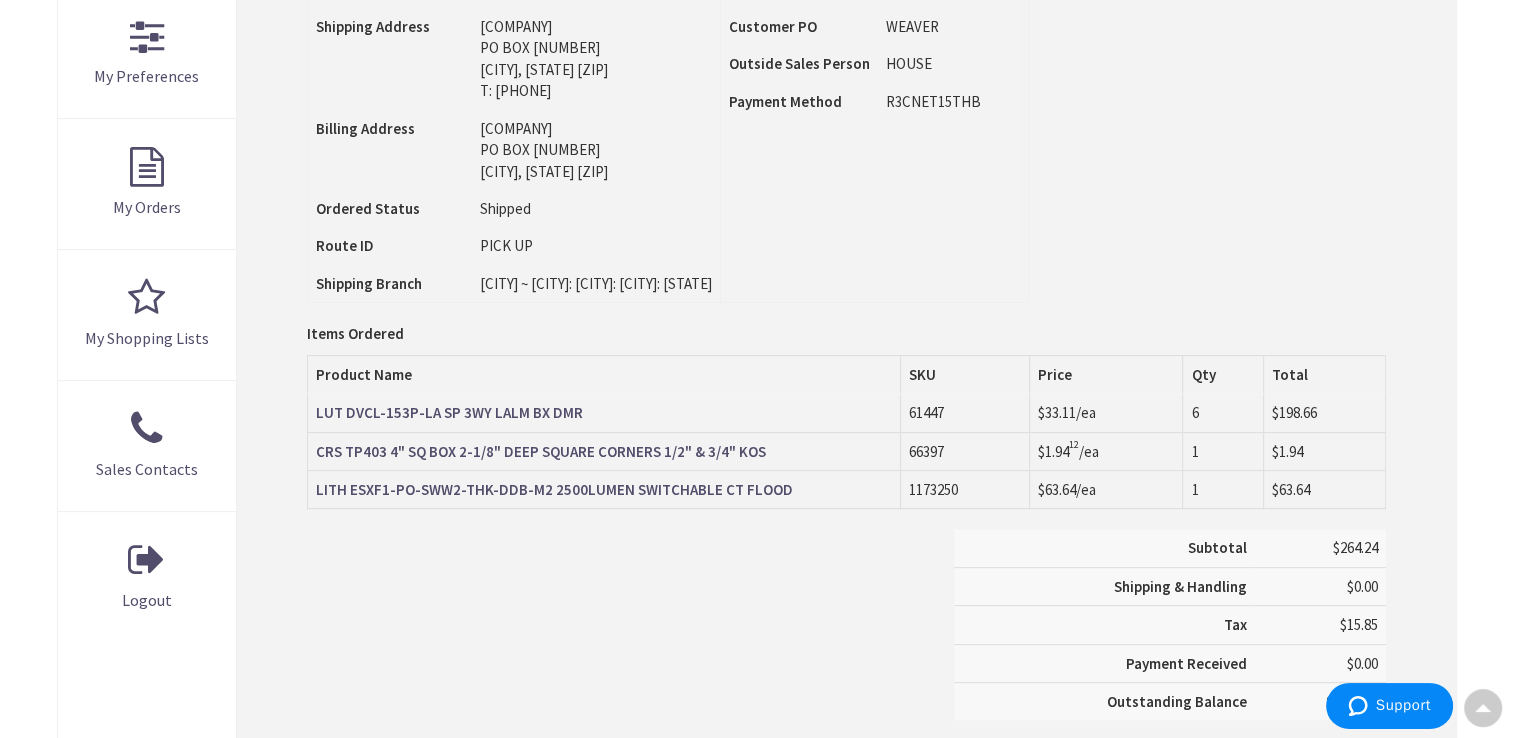 click on "LUT DVCL-153P-LA SP 3WY LALM BX DMR" at bounding box center (449, 412) 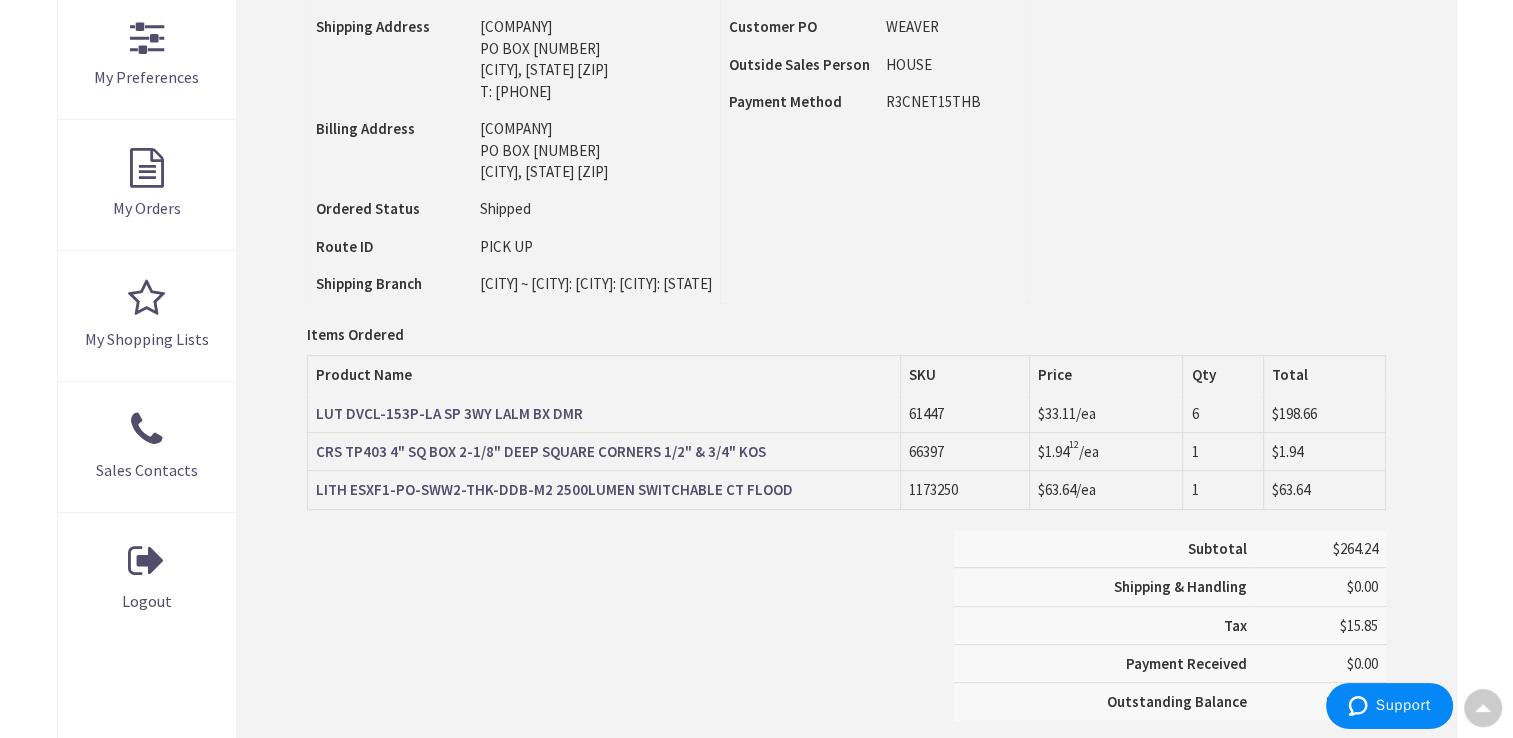 scroll, scrollTop: 0, scrollLeft: 0, axis: both 